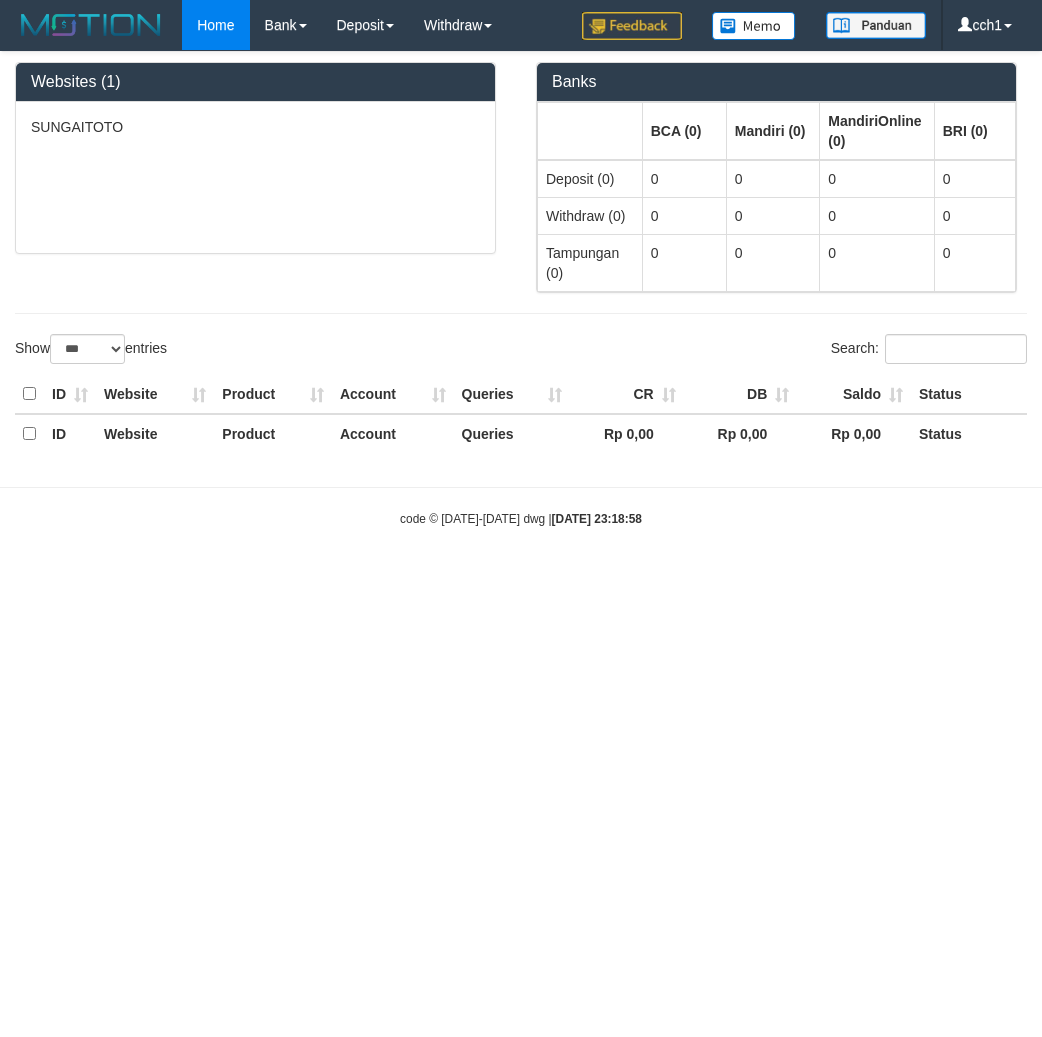 select on "***" 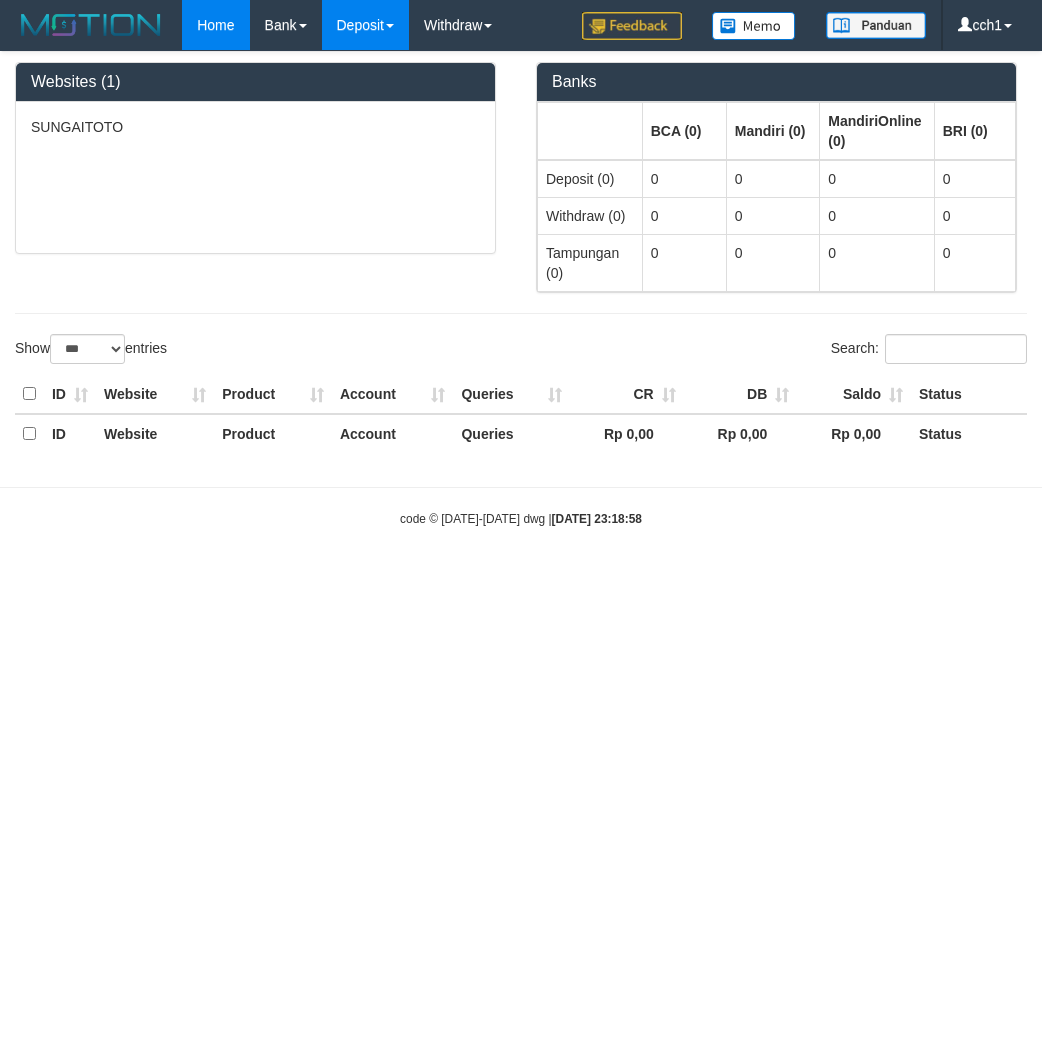 scroll, scrollTop: 0, scrollLeft: 0, axis: both 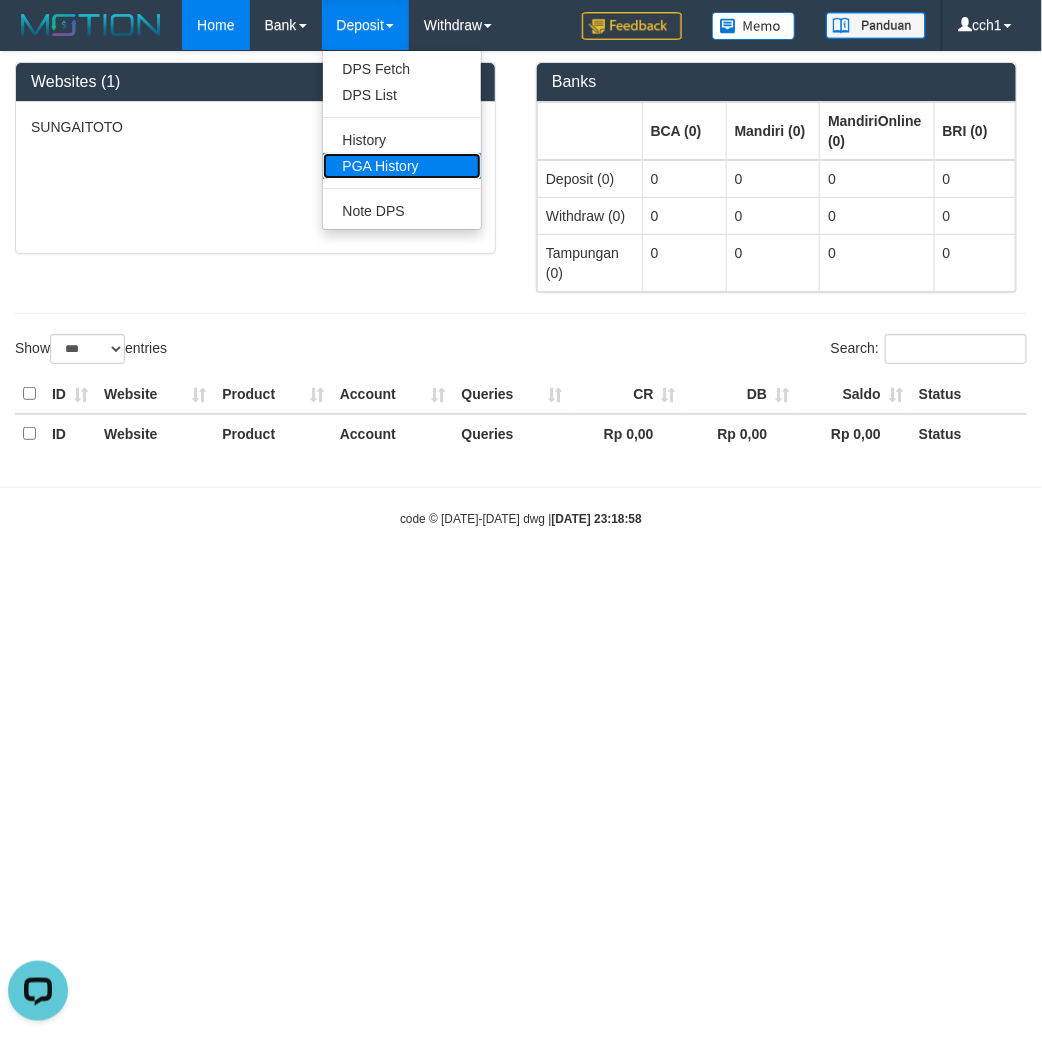 click on "PGA History" at bounding box center [402, 166] 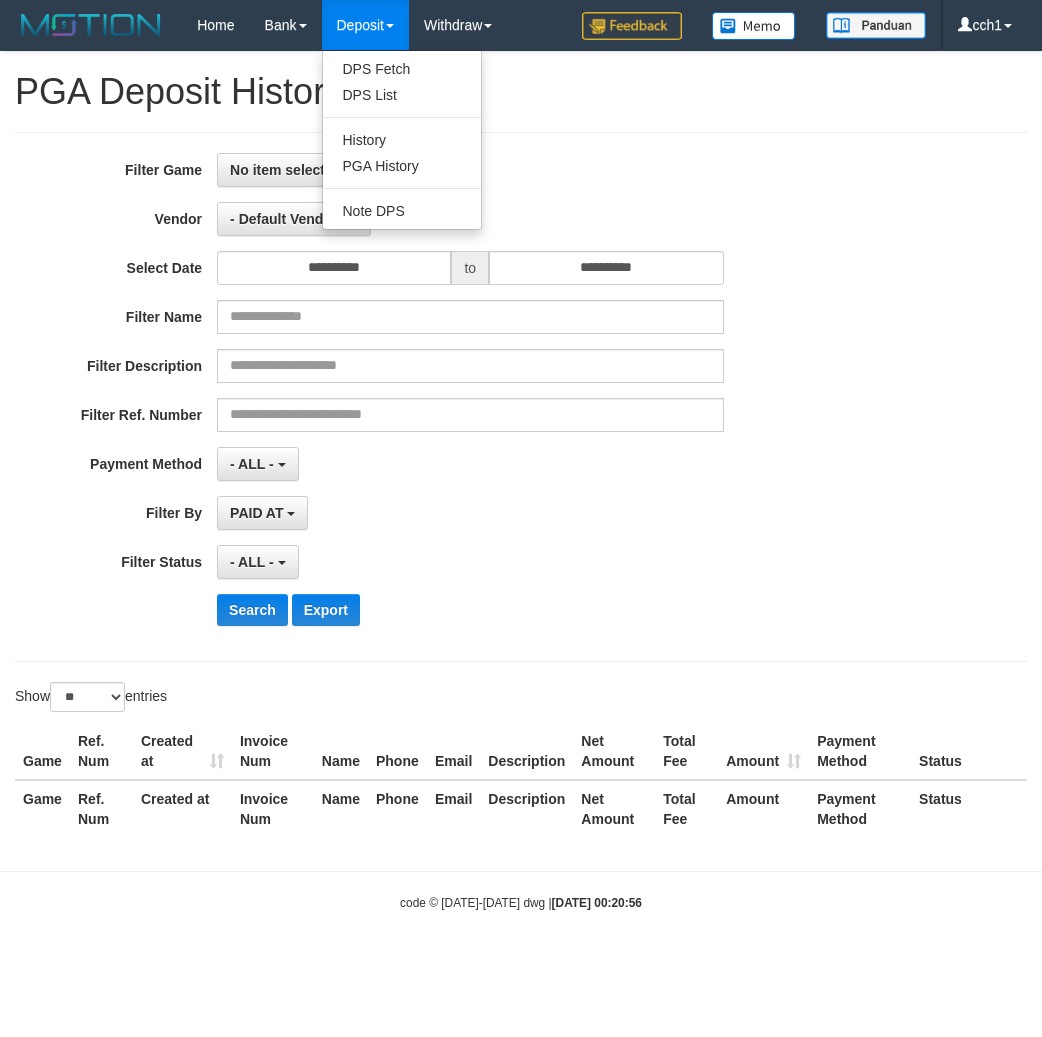 select 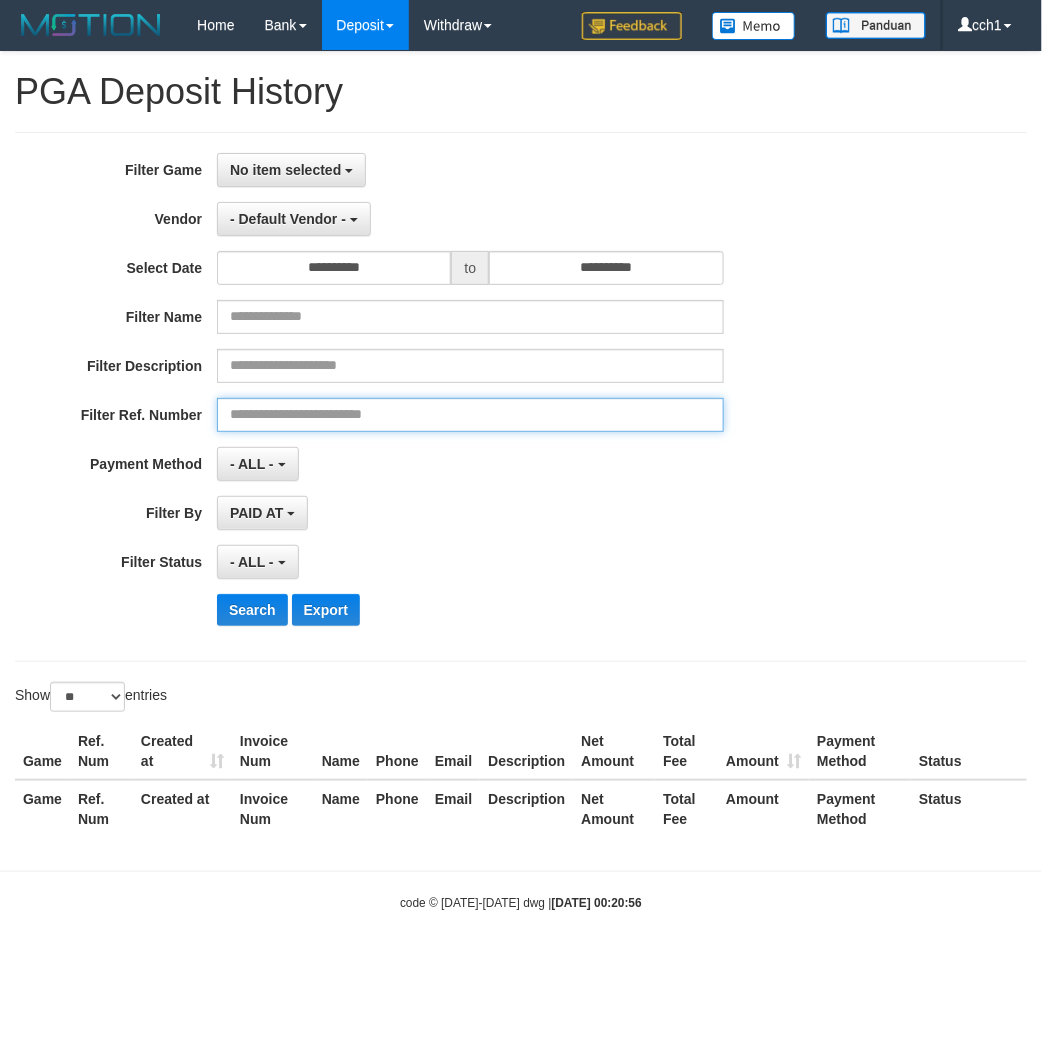 click at bounding box center (470, 415) 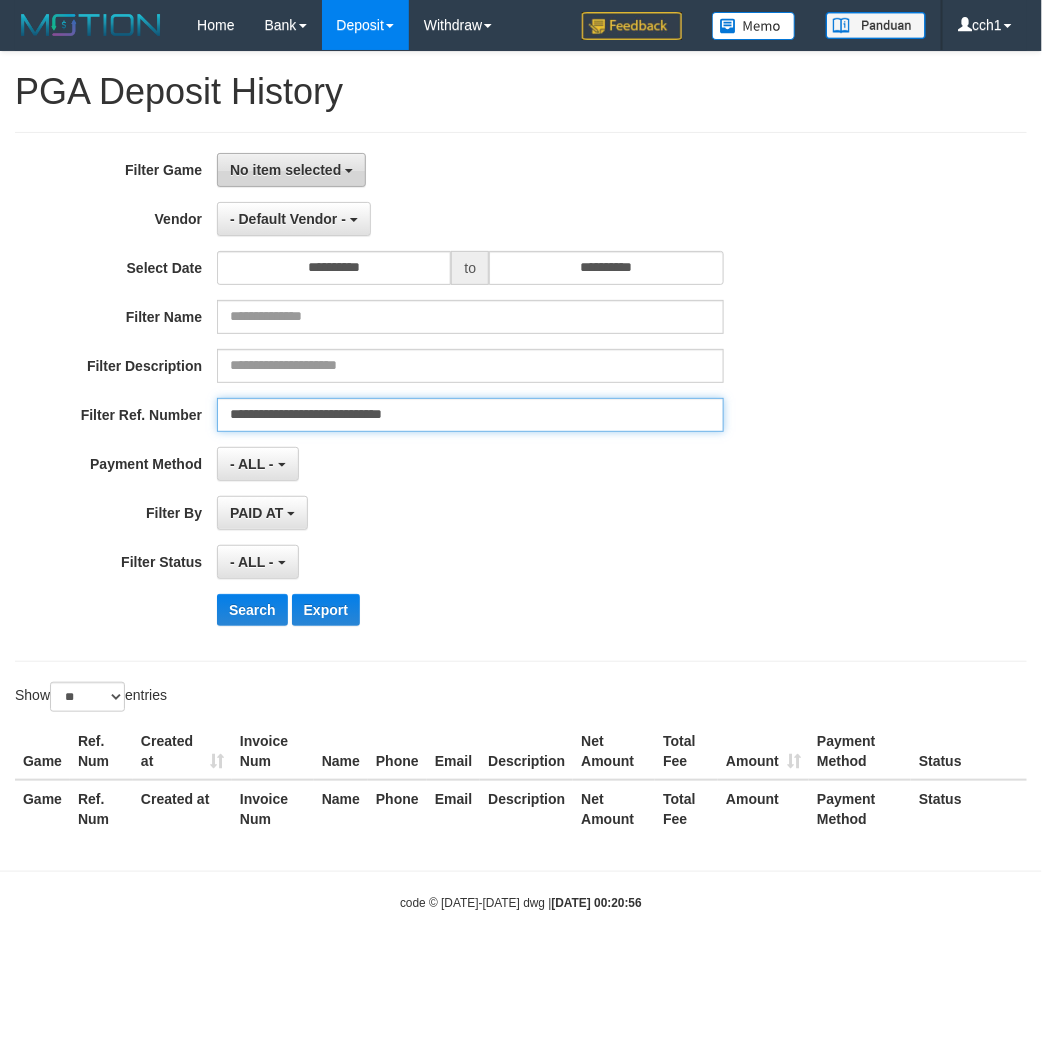 type on "**********" 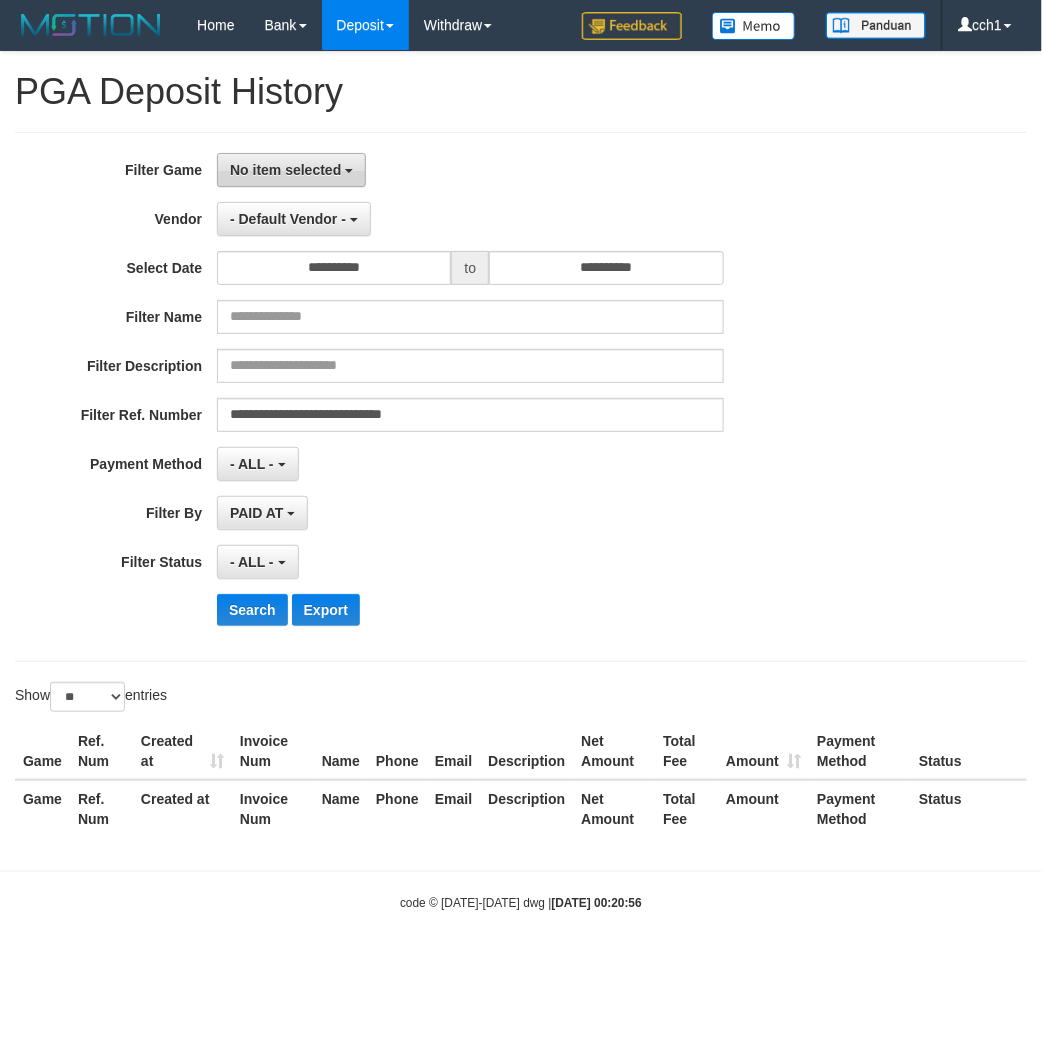 click on "No item selected" at bounding box center [291, 170] 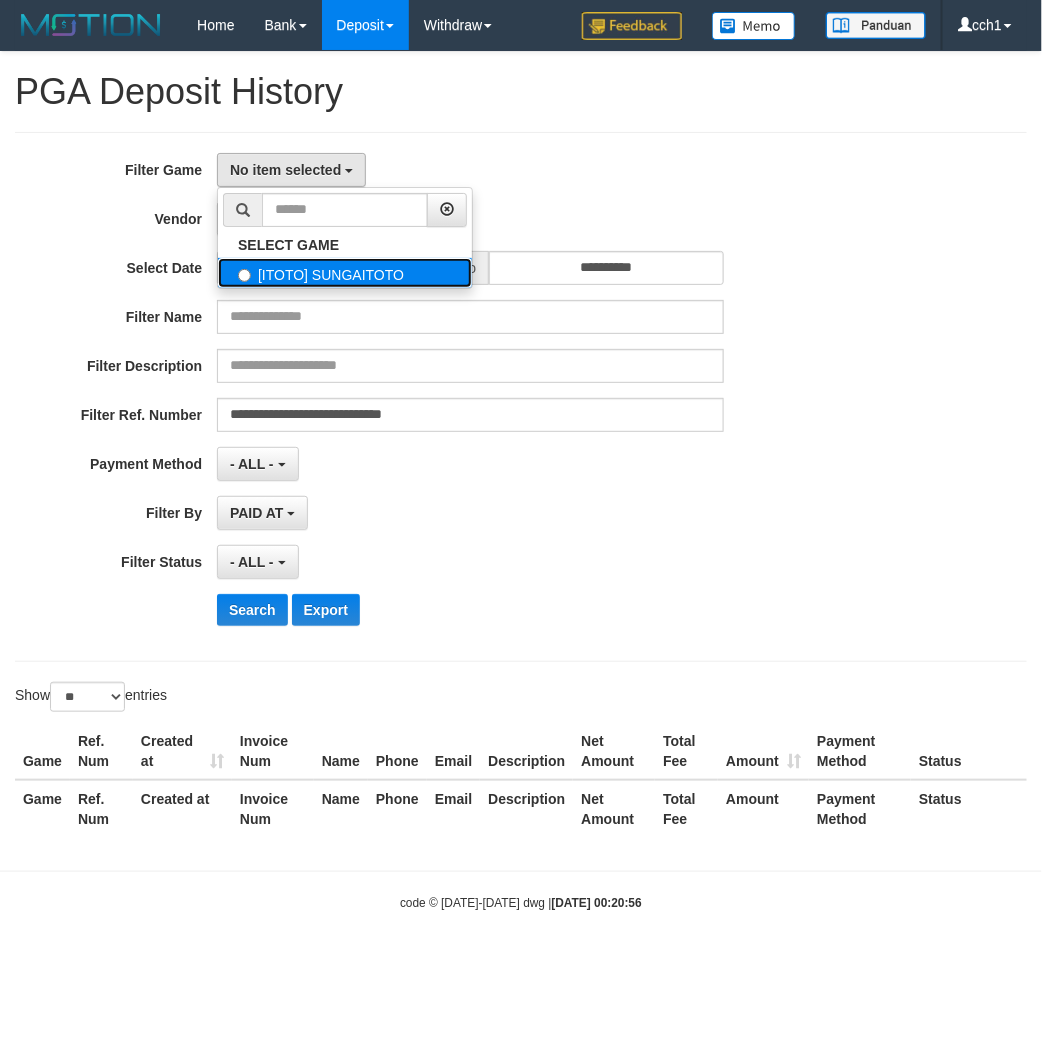 click on "[ITOTO] SUNGAITOTO" at bounding box center [345, 273] 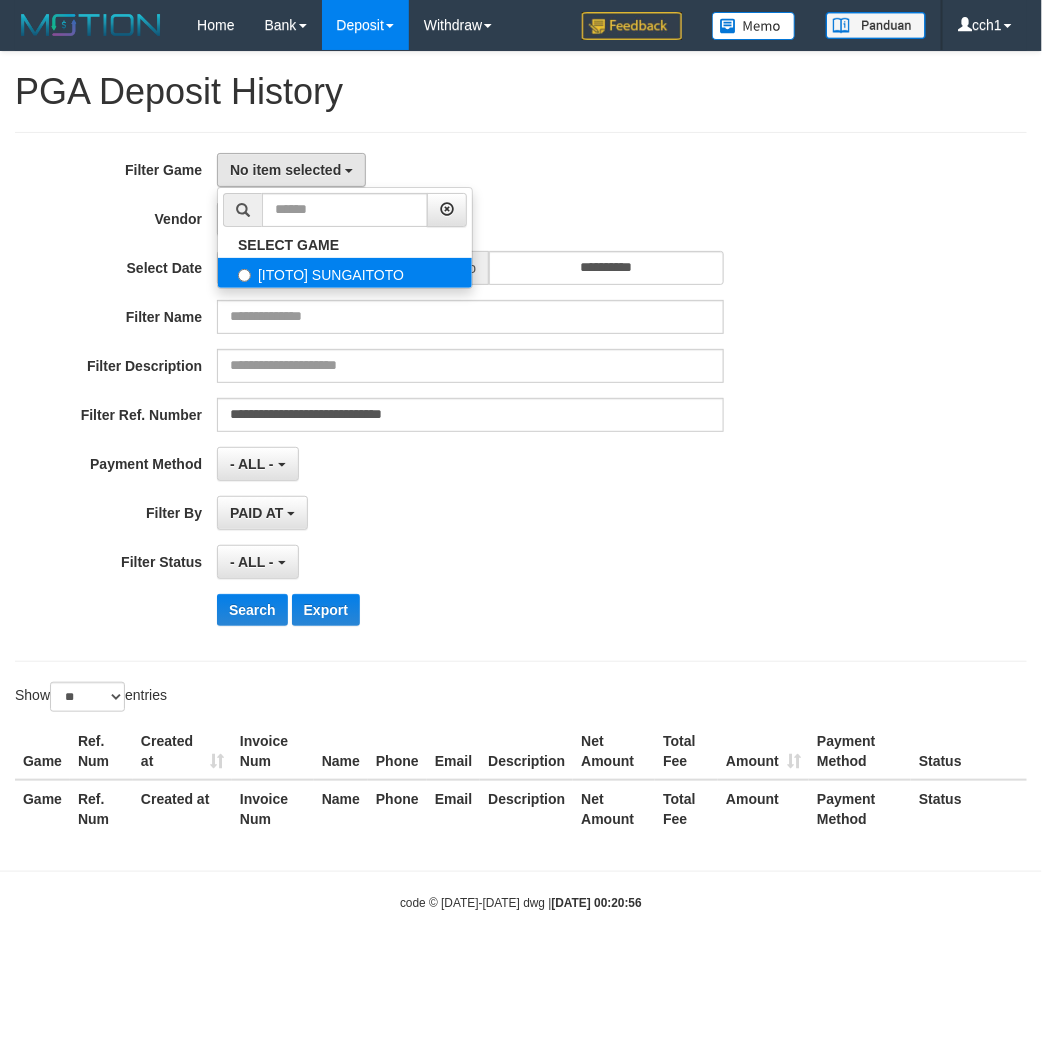 select on "****" 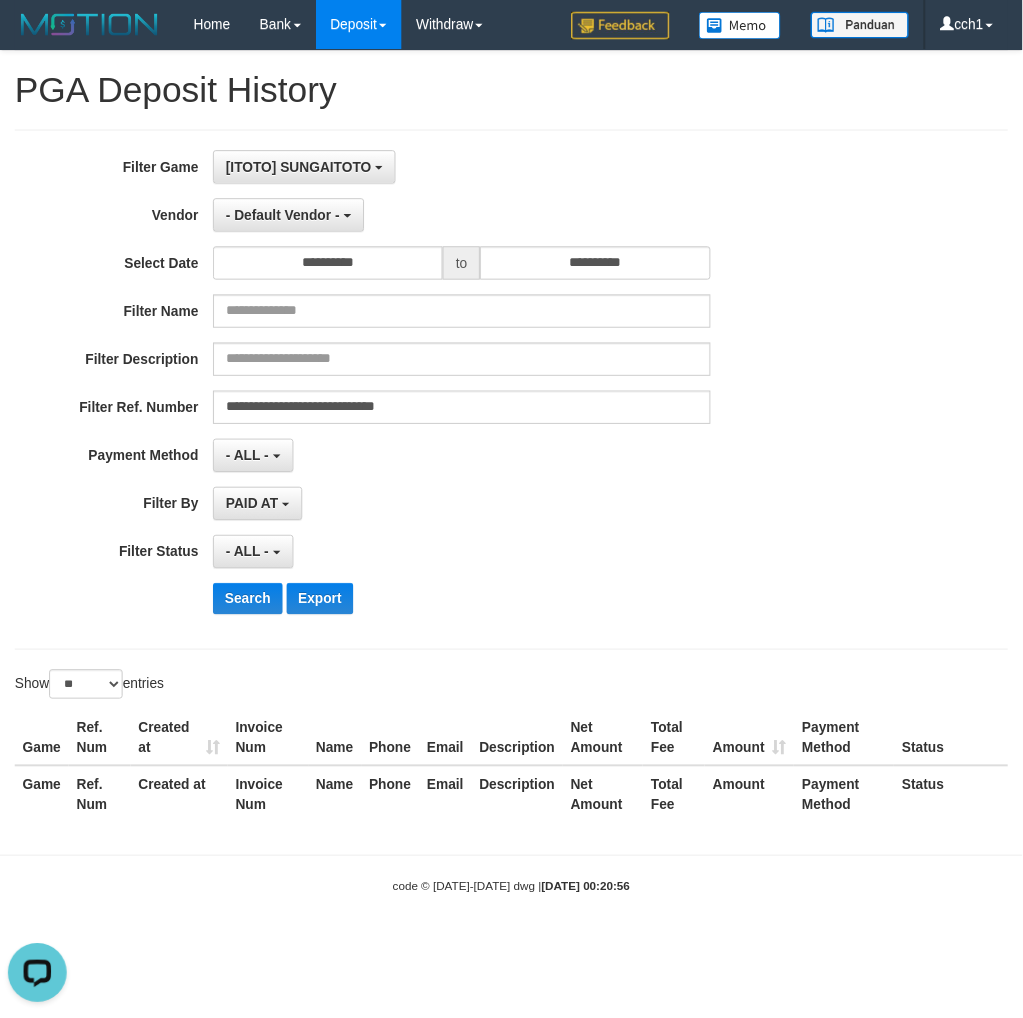 scroll, scrollTop: 0, scrollLeft: 0, axis: both 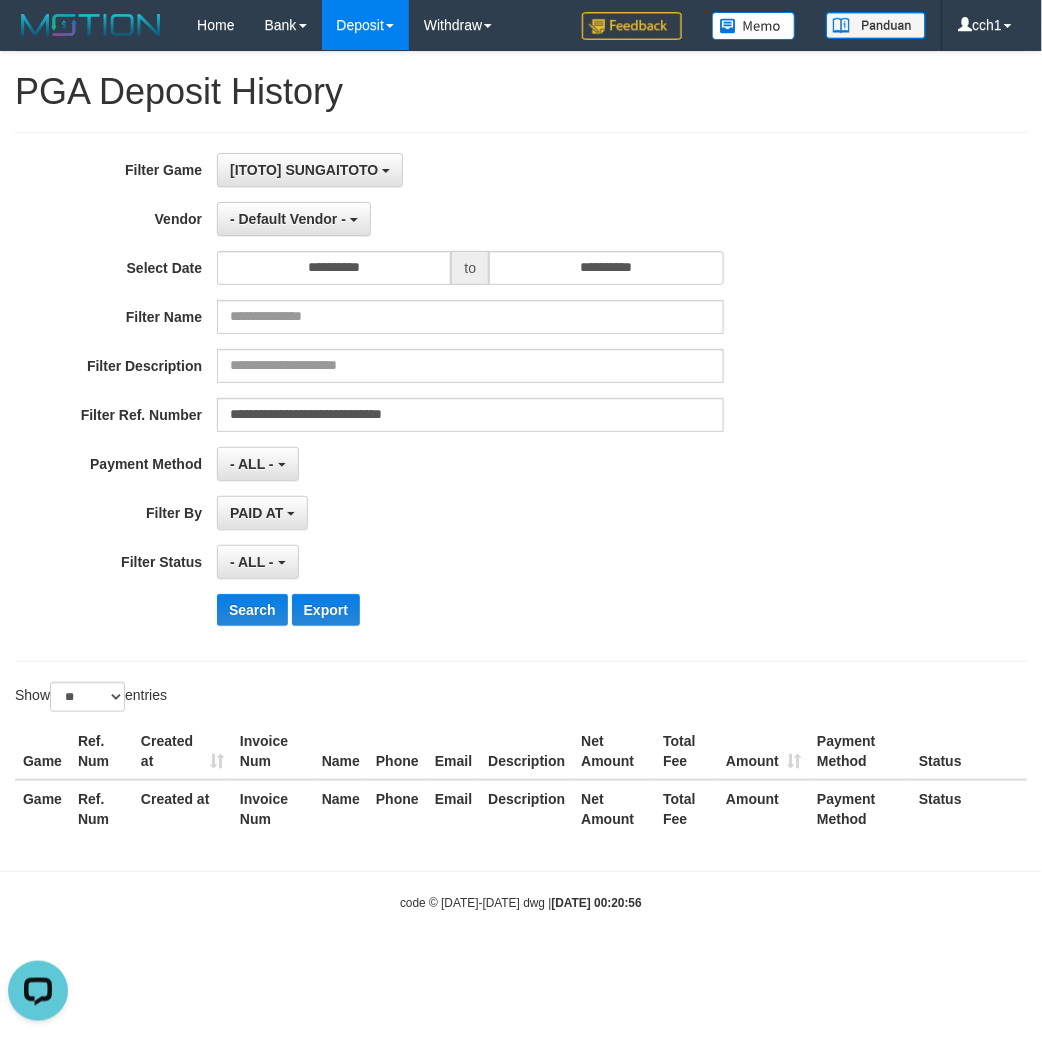drag, startPoint x: 733, startPoint y: 171, endPoint x: 685, endPoint y: 178, distance: 48.507732 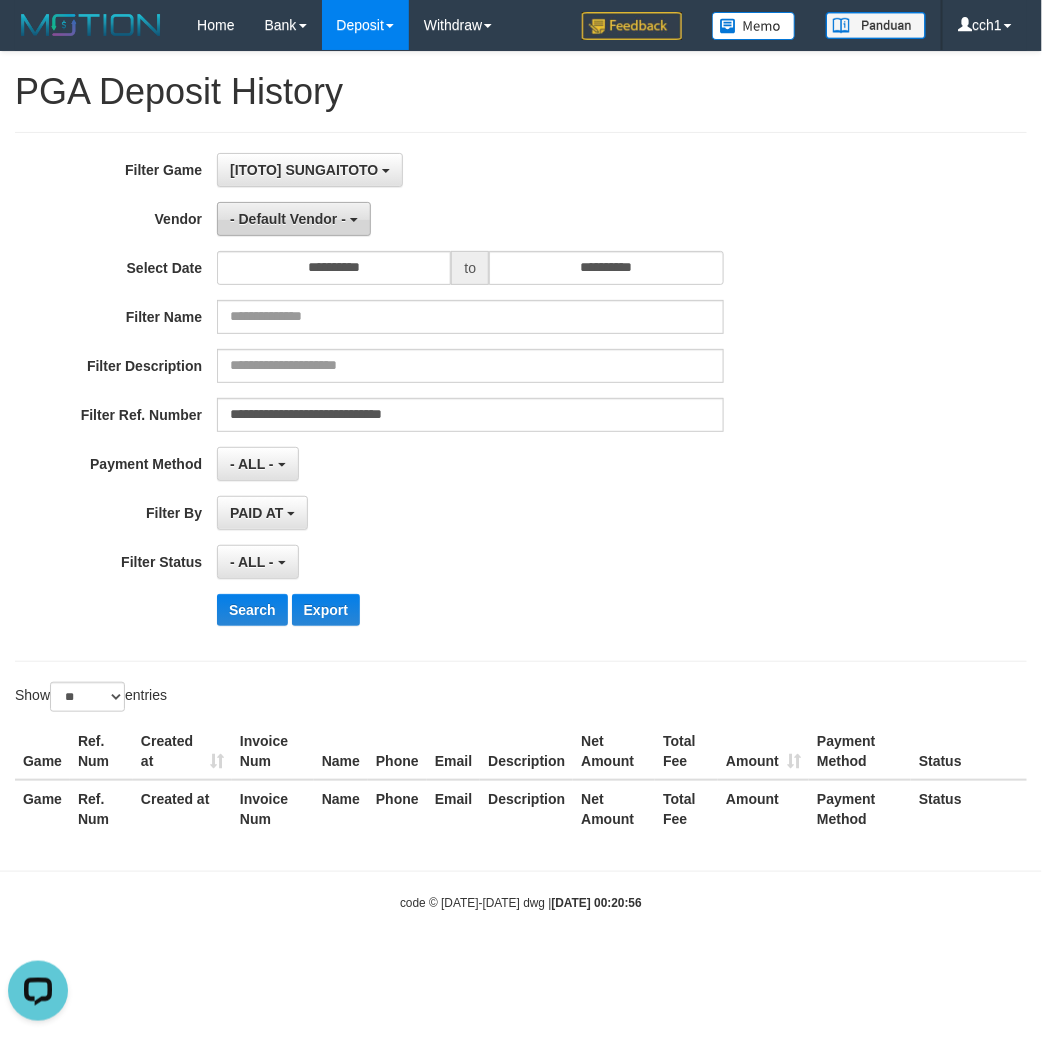 click on "- Default Vendor -" at bounding box center (294, 219) 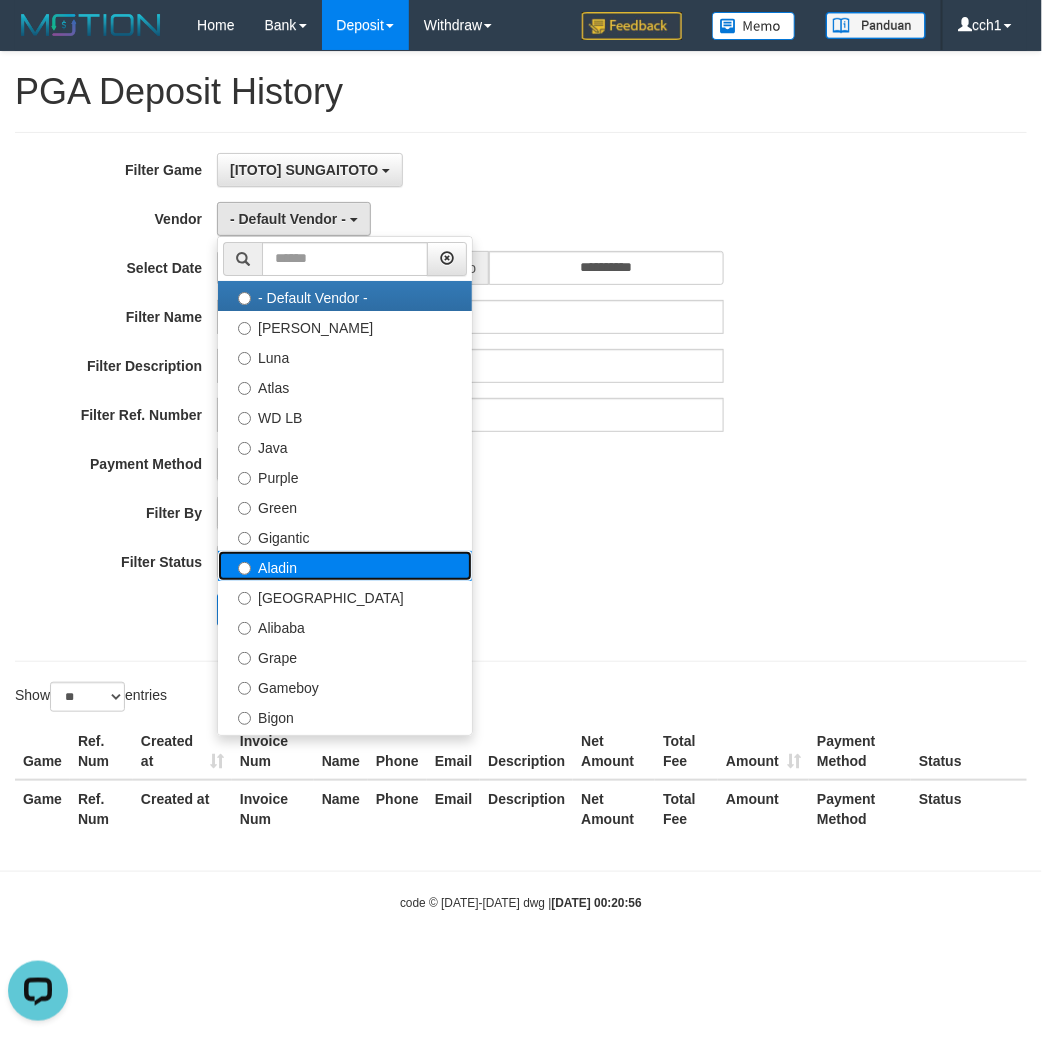 click on "Aladin" at bounding box center (345, 566) 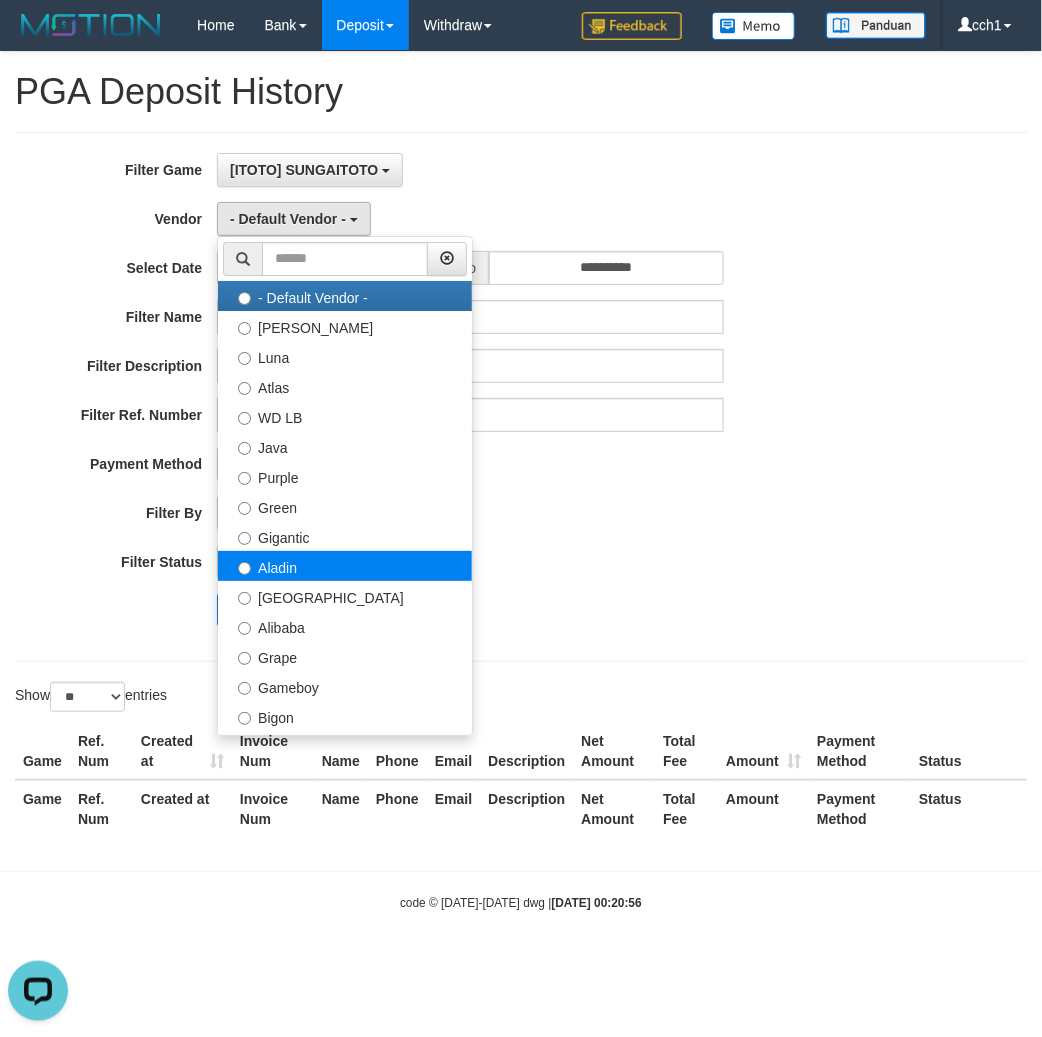 select on "**********" 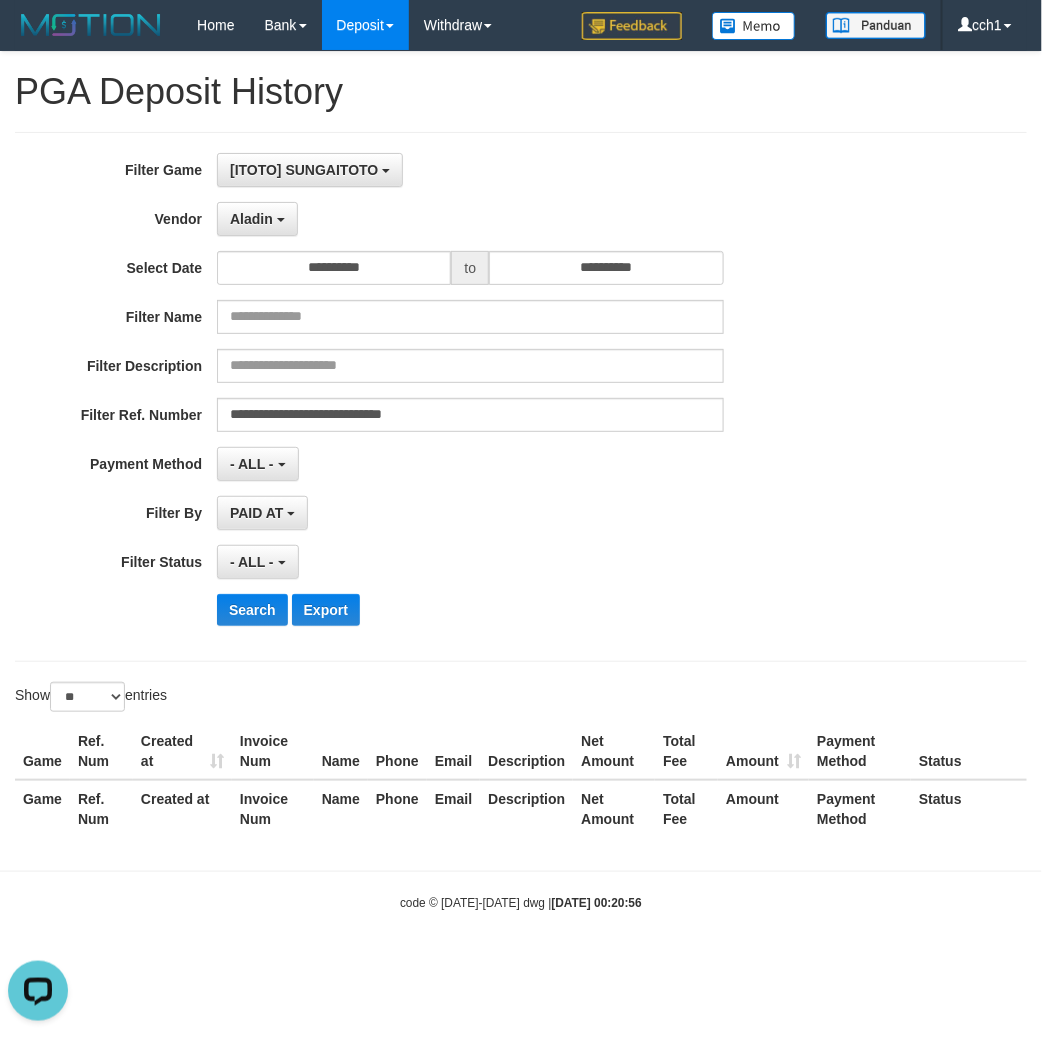 drag, startPoint x: 697, startPoint y: 592, endPoint x: 411, endPoint y: 347, distance: 376.59128 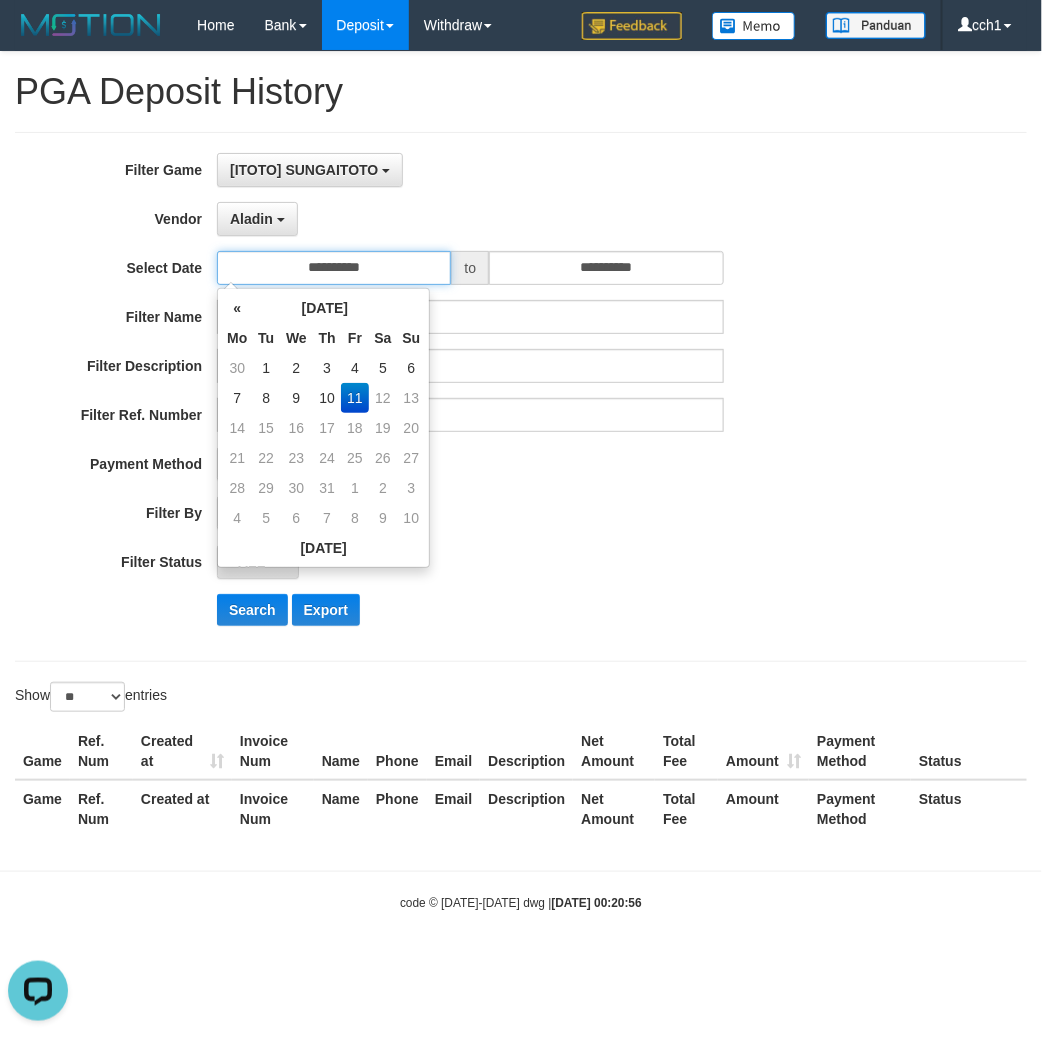 click on "**********" at bounding box center [334, 268] 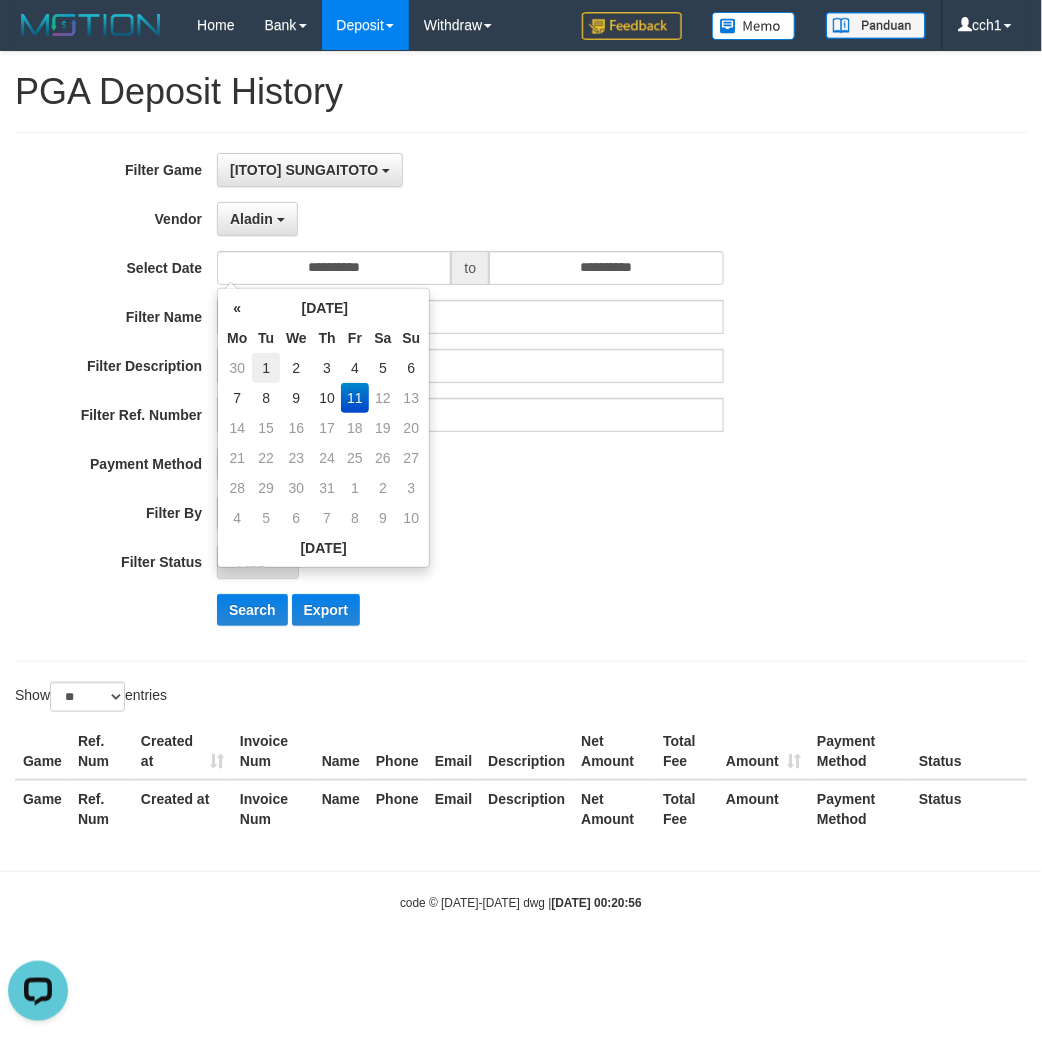 click on "1" at bounding box center (266, 368) 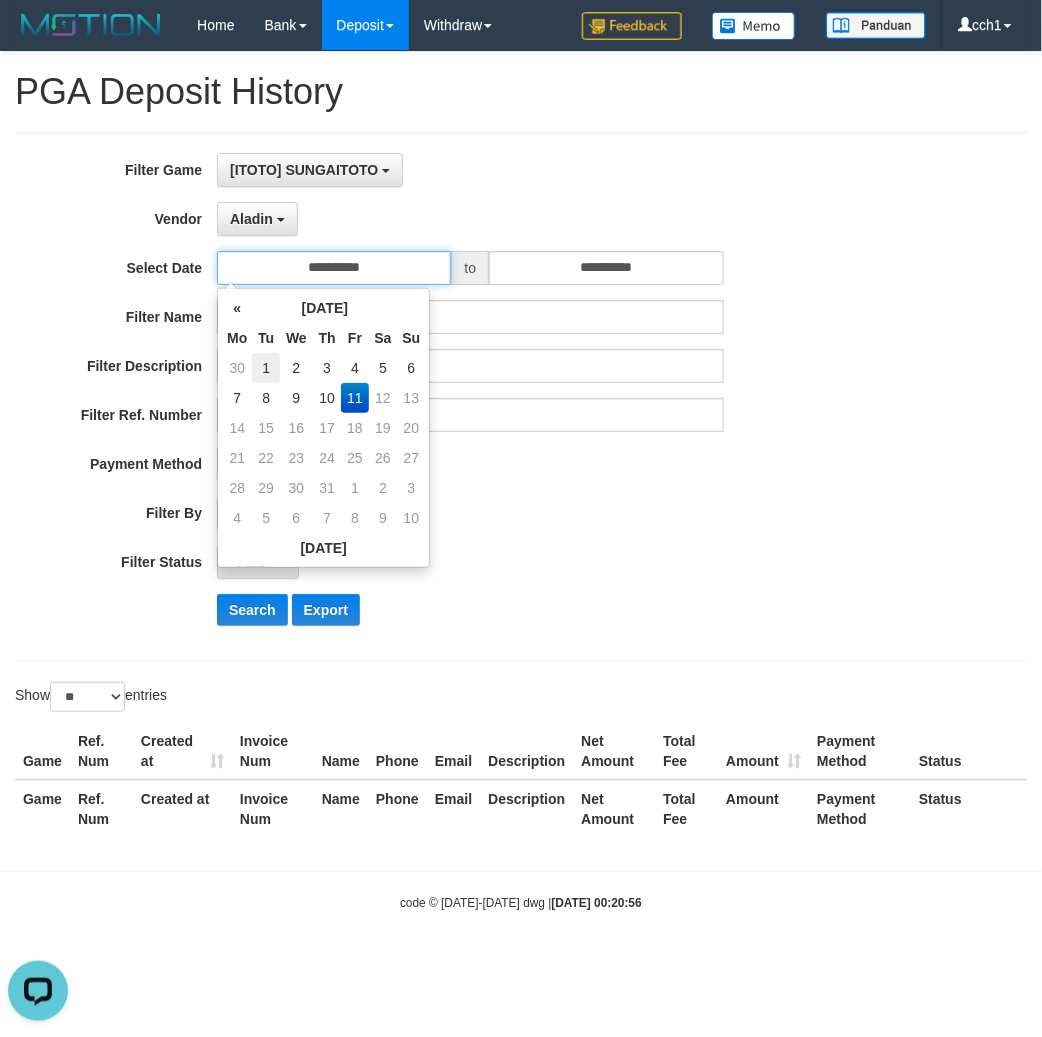 type on "**********" 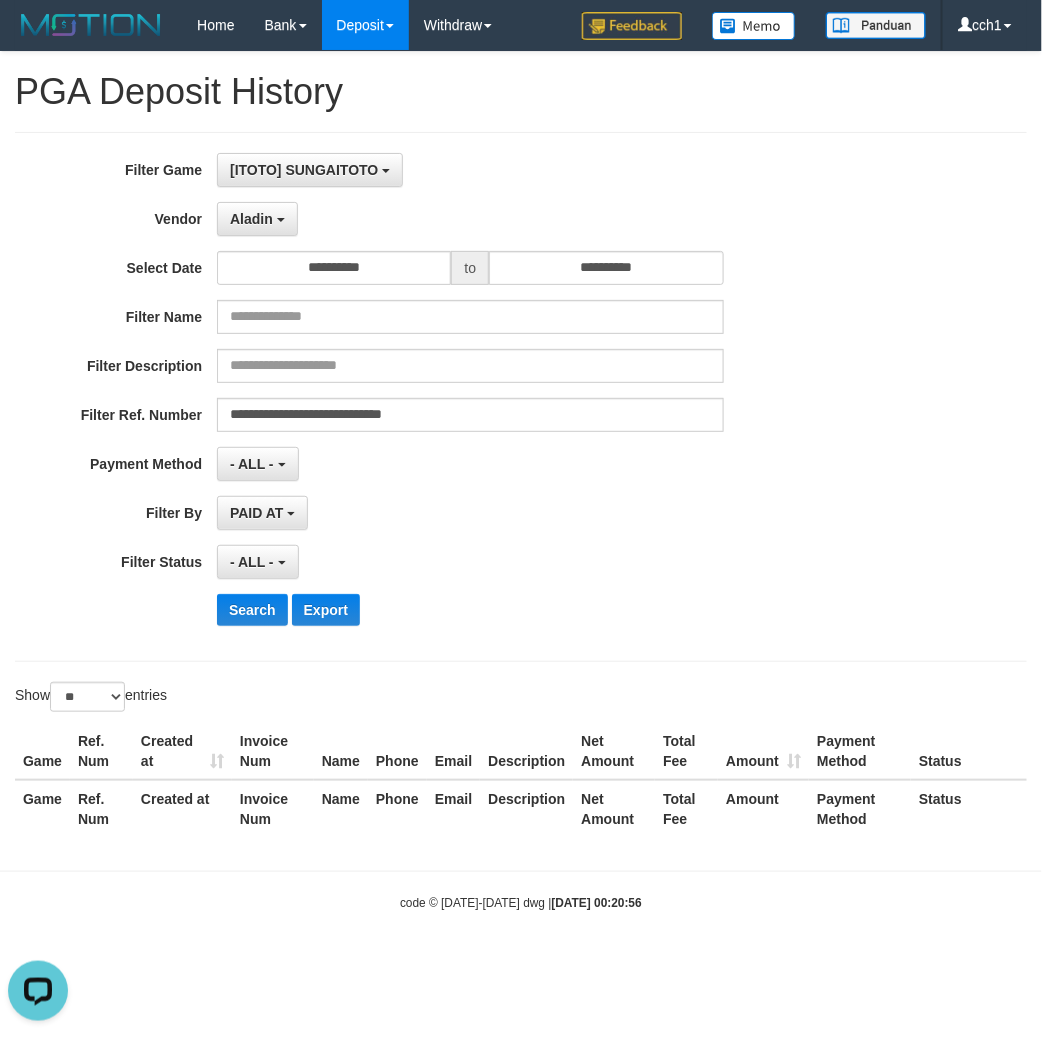 drag, startPoint x: 620, startPoint y: 557, endPoint x: 616, endPoint y: 515, distance: 42.190044 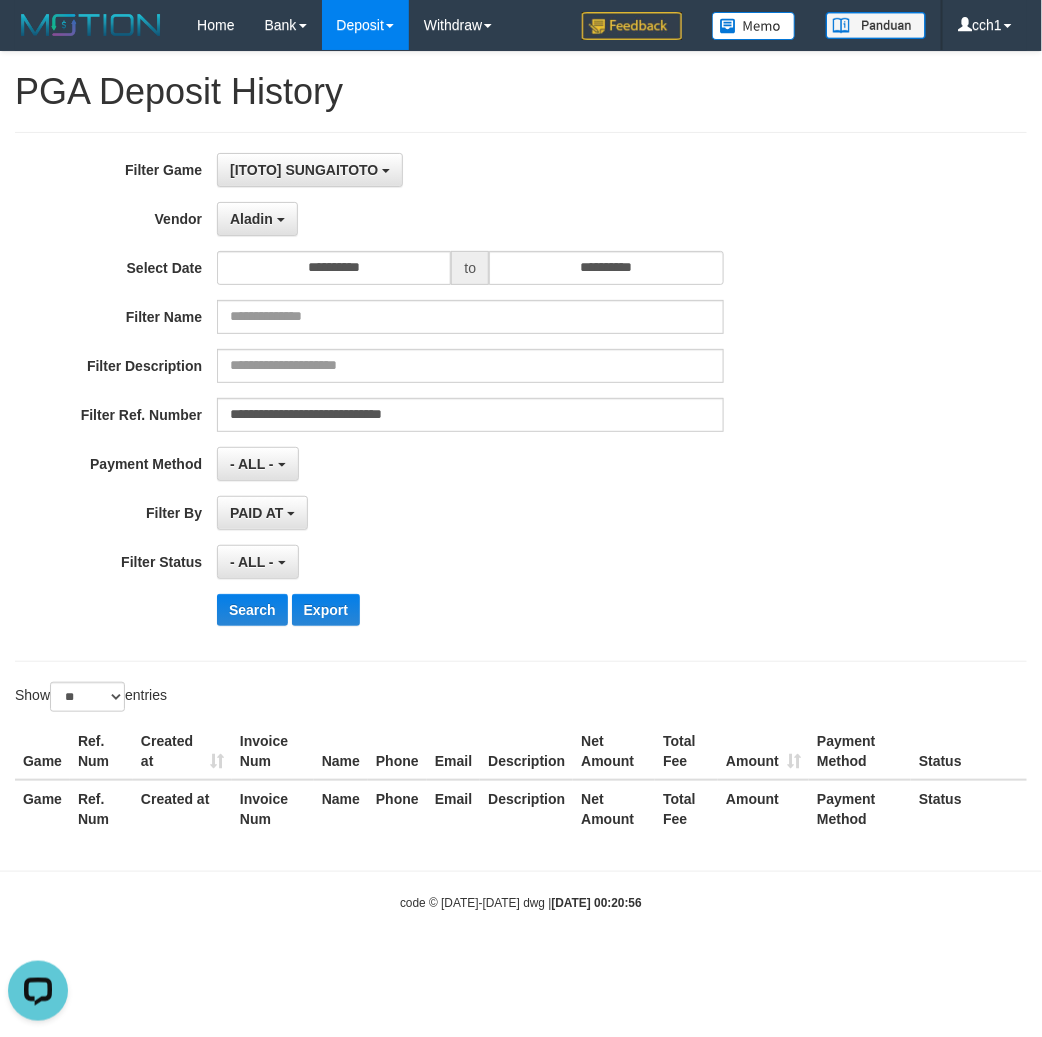 click on "**********" at bounding box center (434, 397) 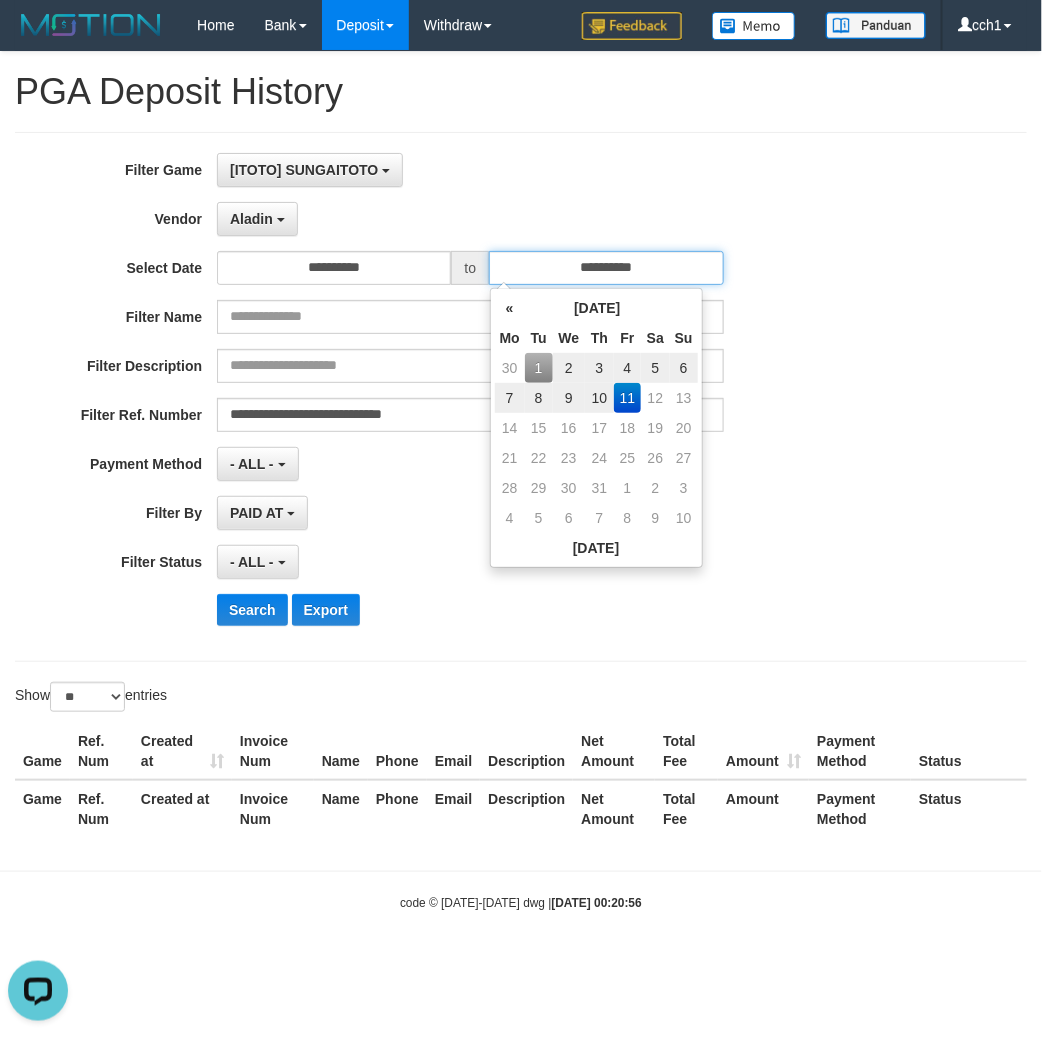 click on "**********" at bounding box center (606, 268) 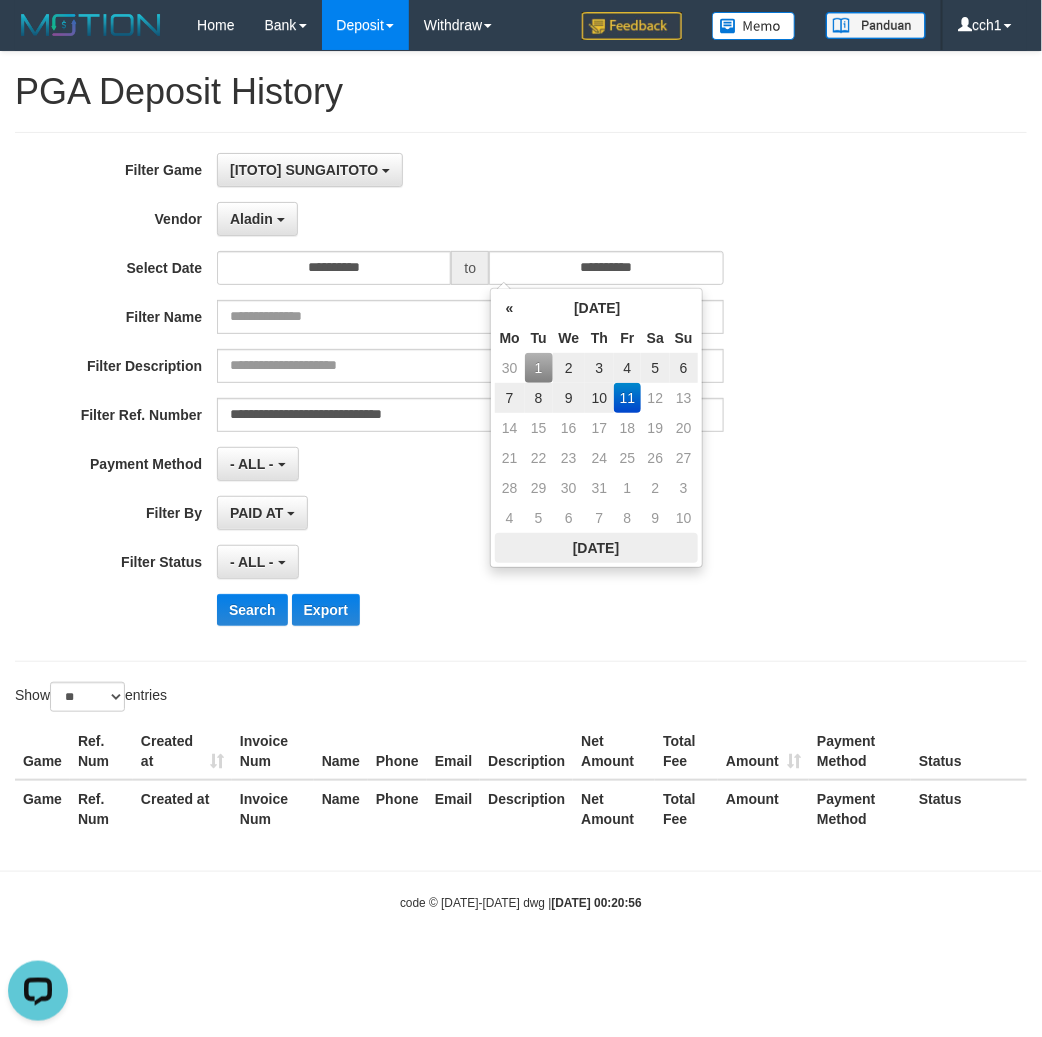 click on "Today" at bounding box center [596, 548] 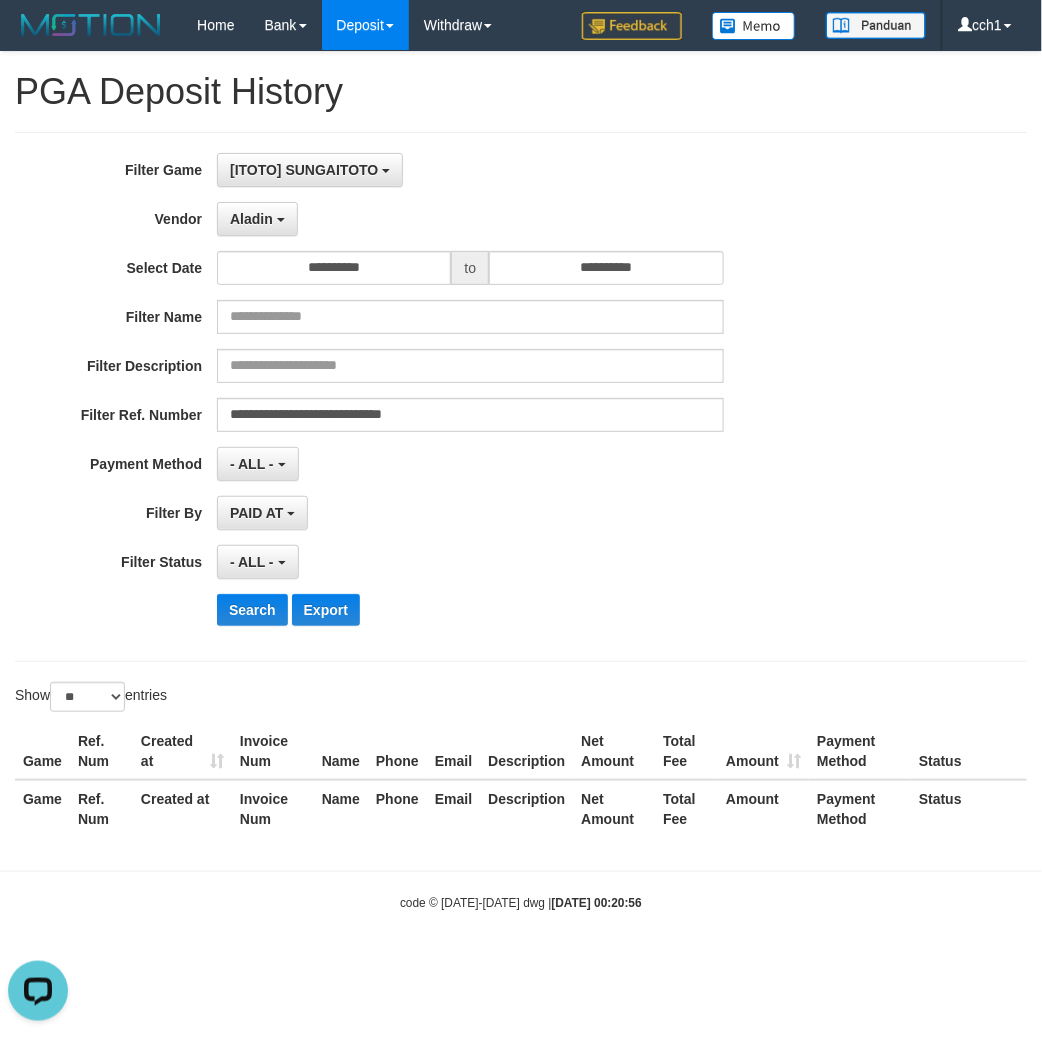 click on "**********" at bounding box center (434, 464) 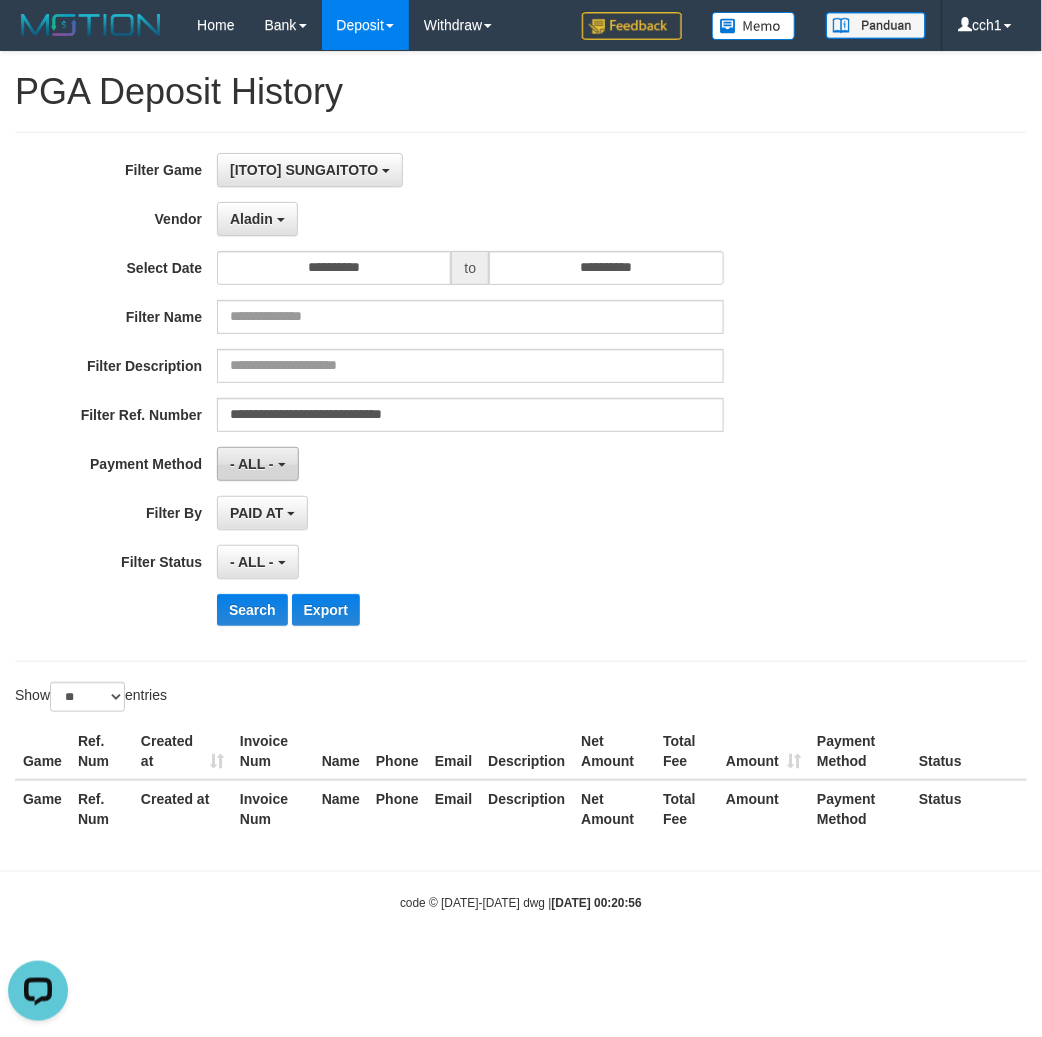 click on "- ALL -" at bounding box center [257, 464] 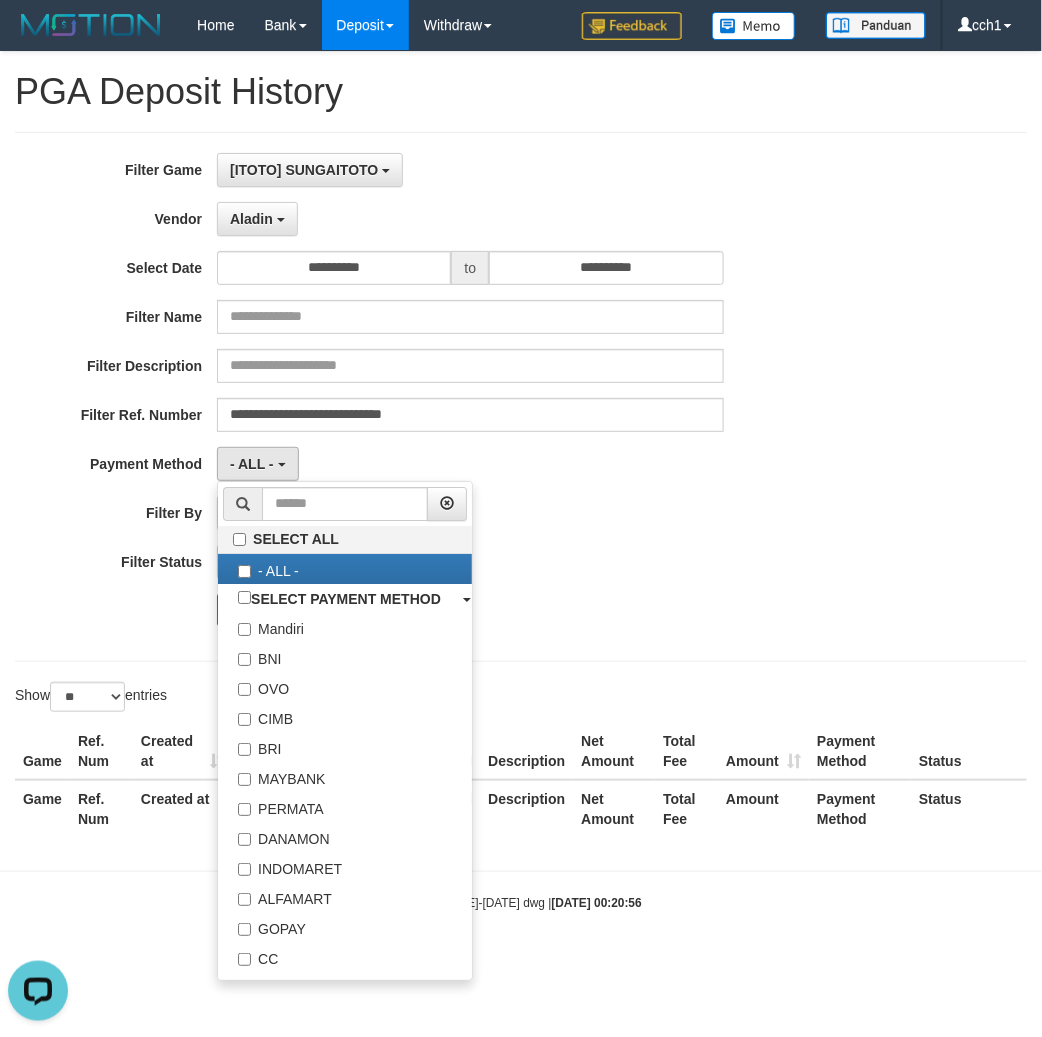 click on "PAID AT
PAID AT
CREATED AT" at bounding box center (470, 513) 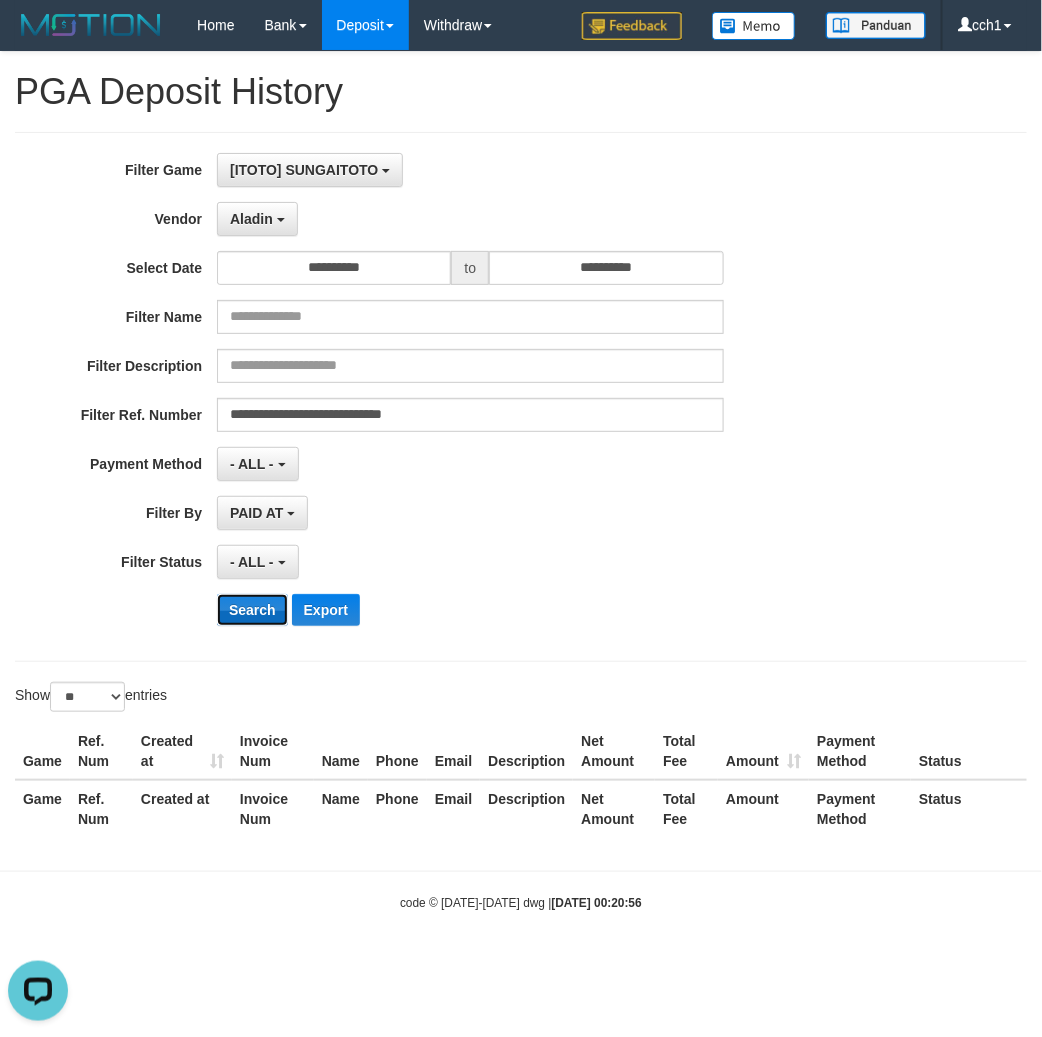 click on "Search" at bounding box center (252, 610) 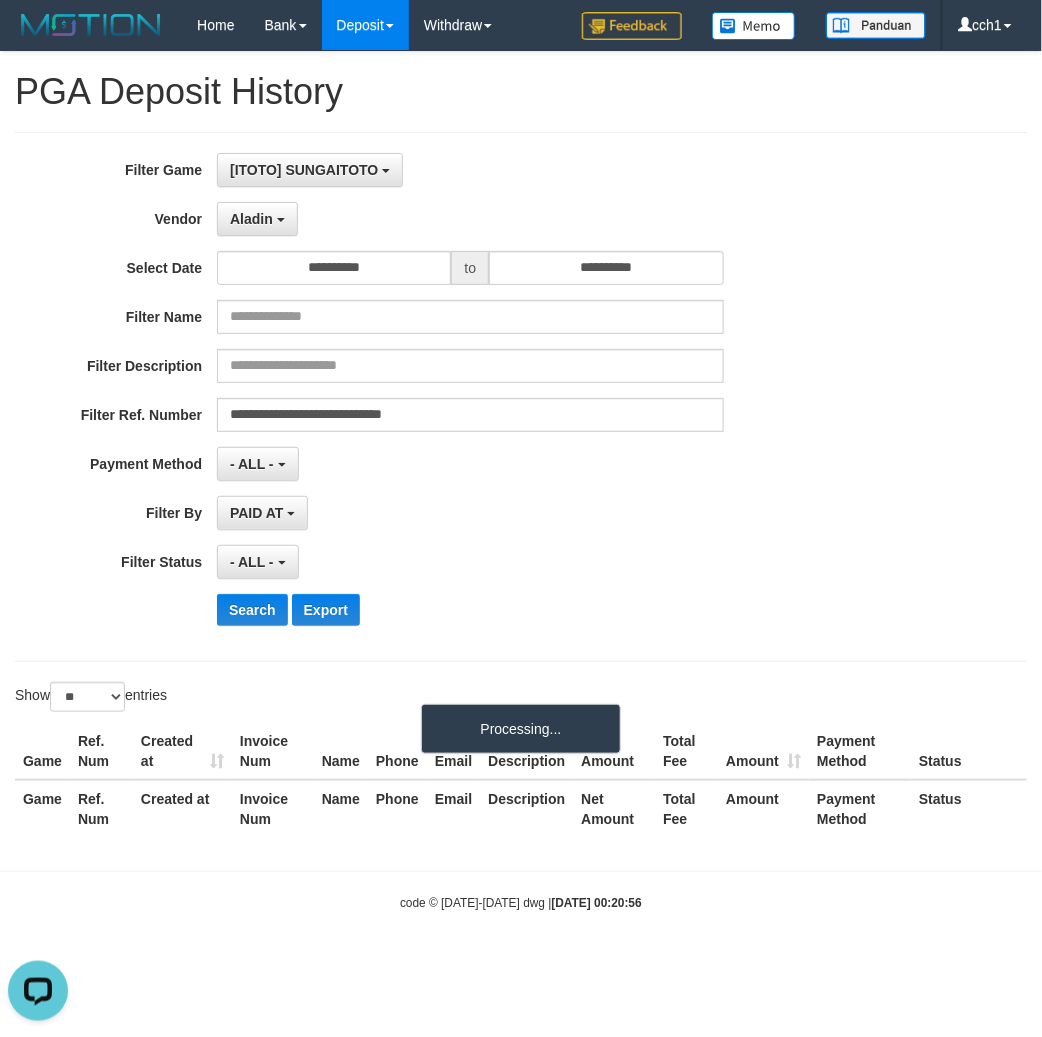 click on "**********" at bounding box center (434, 397) 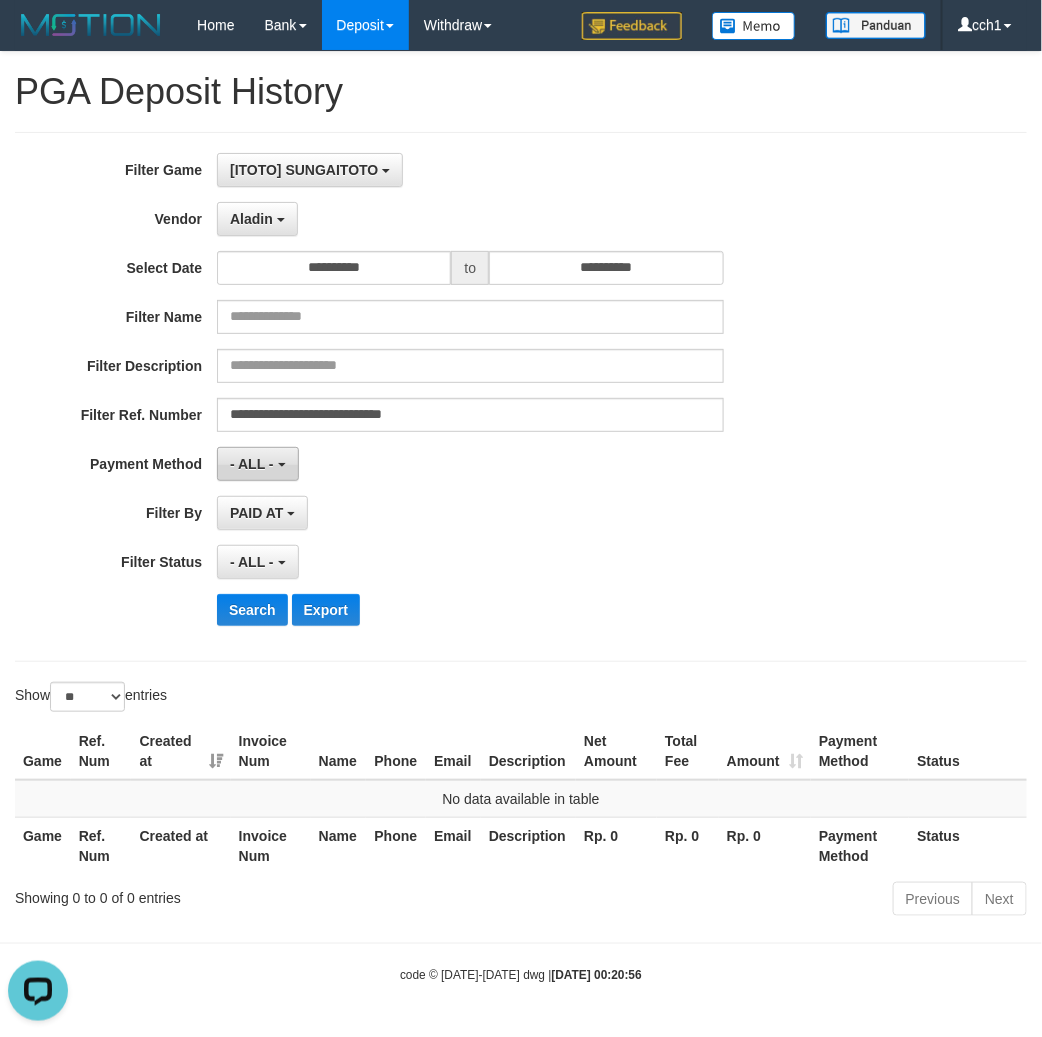 click on "- ALL -" at bounding box center [257, 464] 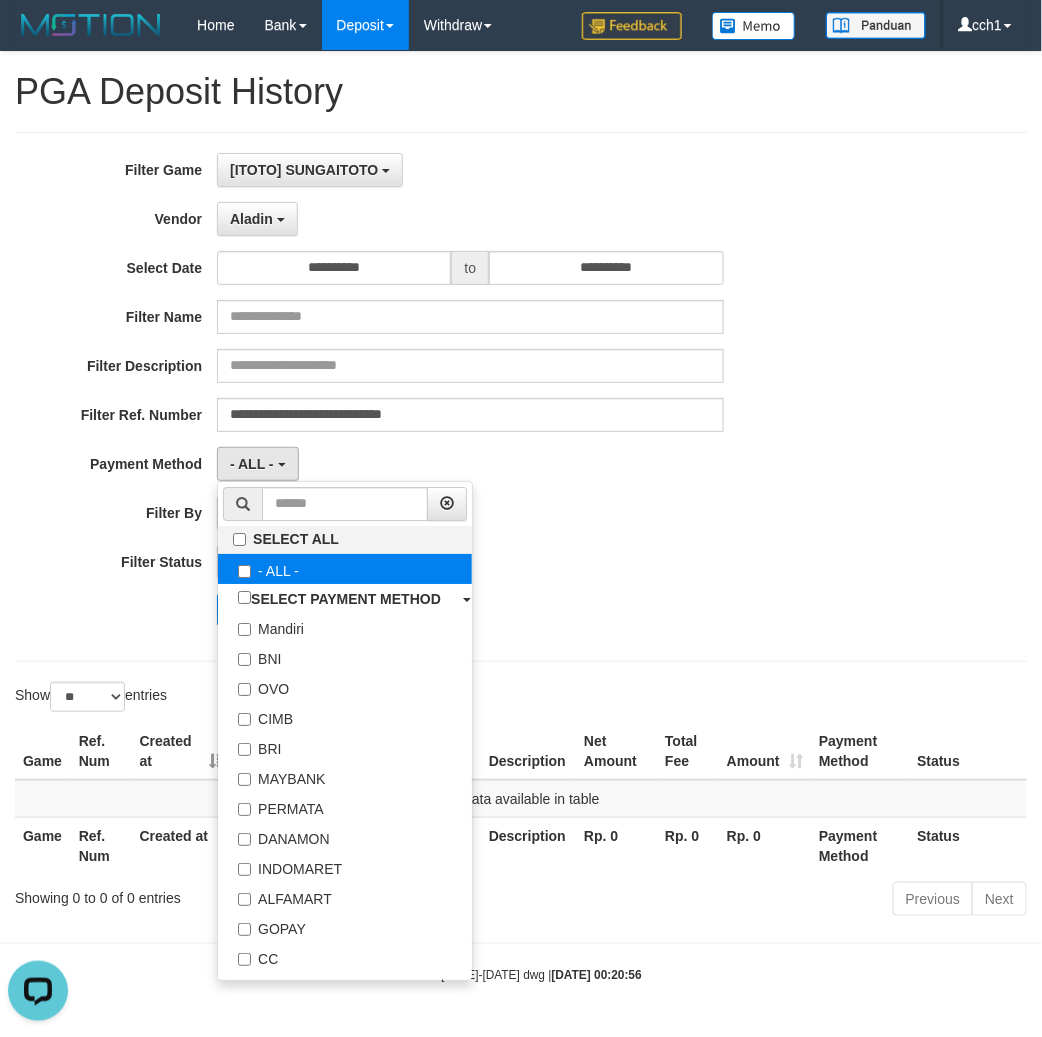 click on "- ALL -" at bounding box center (345, 569) 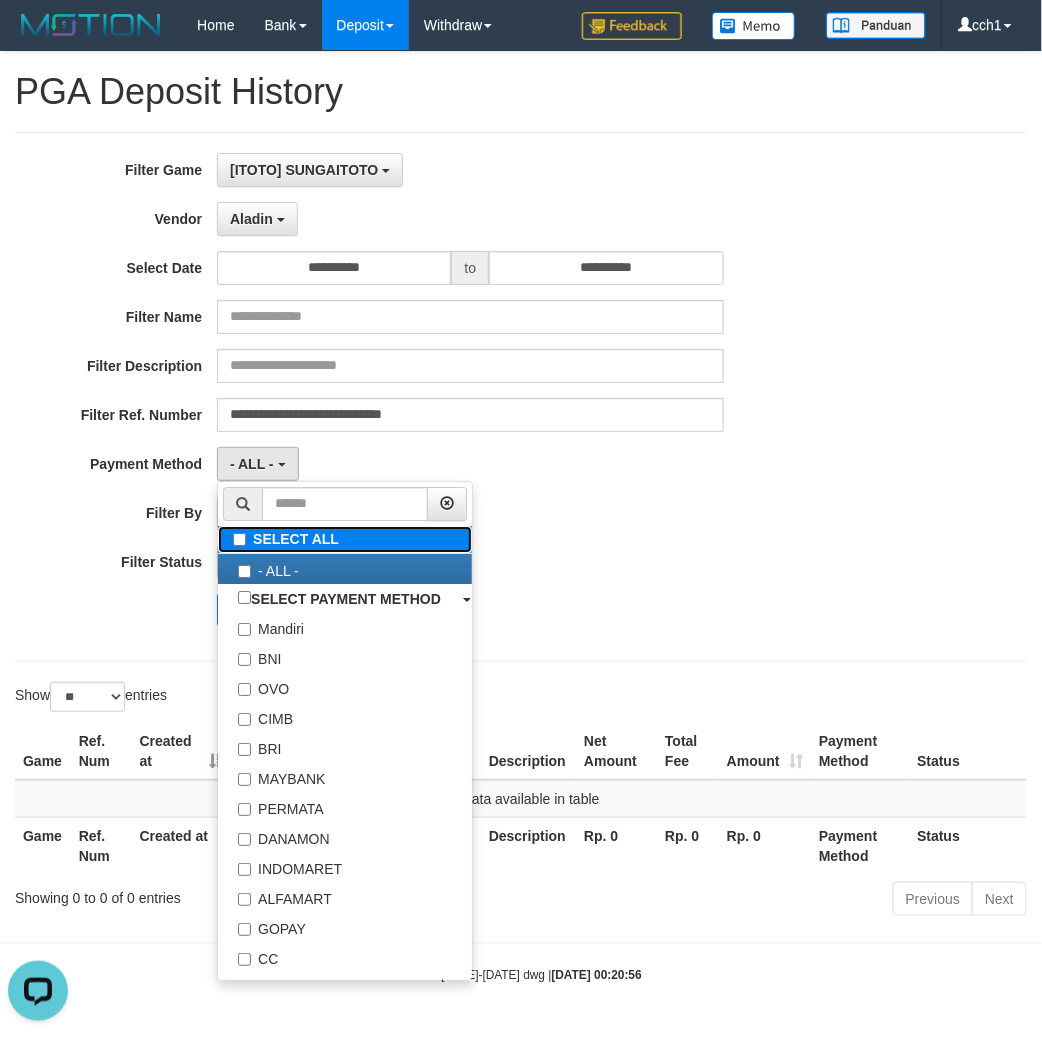 click on "SELECT ALL" at bounding box center [345, 539] 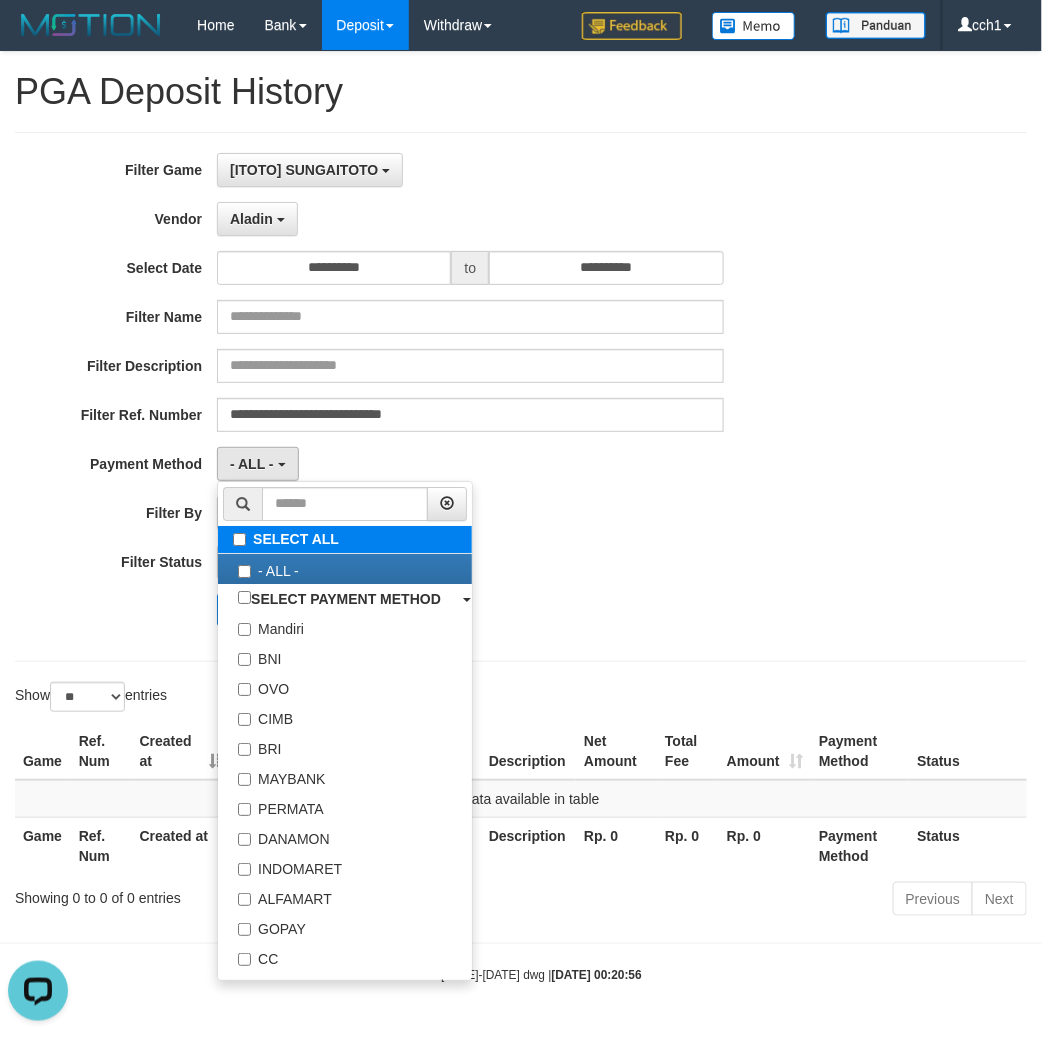 type 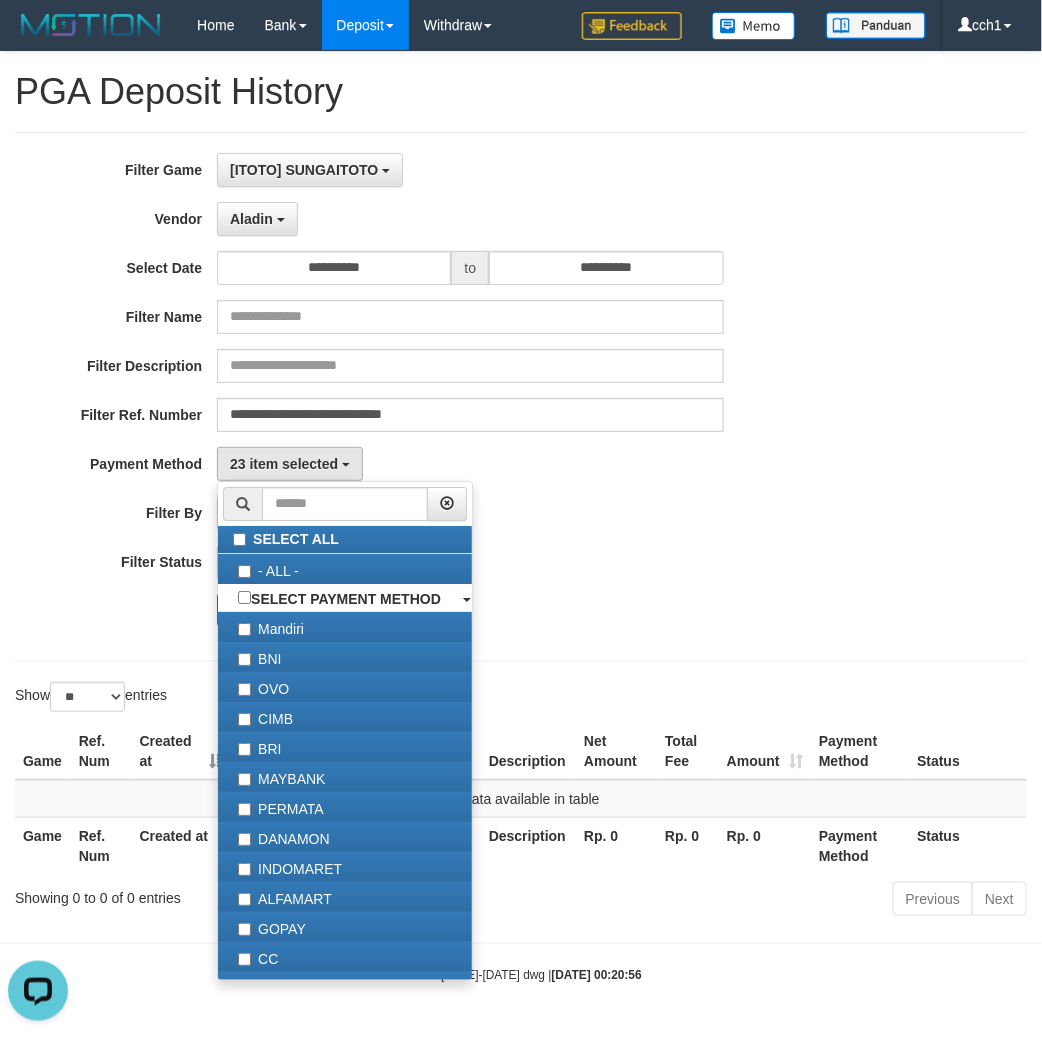 click on "23 item selected    SELECT ALL  - ALL -  SELECT PAYMENT METHOD
Mandiri
BNI
OVO
CIMB
BRI
MAYBANK
PERMATA
DANAMON
INDOMARET
ALFAMART
GOPAY
CC
BCA
QRIS
SINARMAS
LINKAJA
SHOPEEPAY
ATMBERSAMA
DANA
ARTHAGRAHA
SAMPOERNA
OCBCNISP" at bounding box center (470, 464) 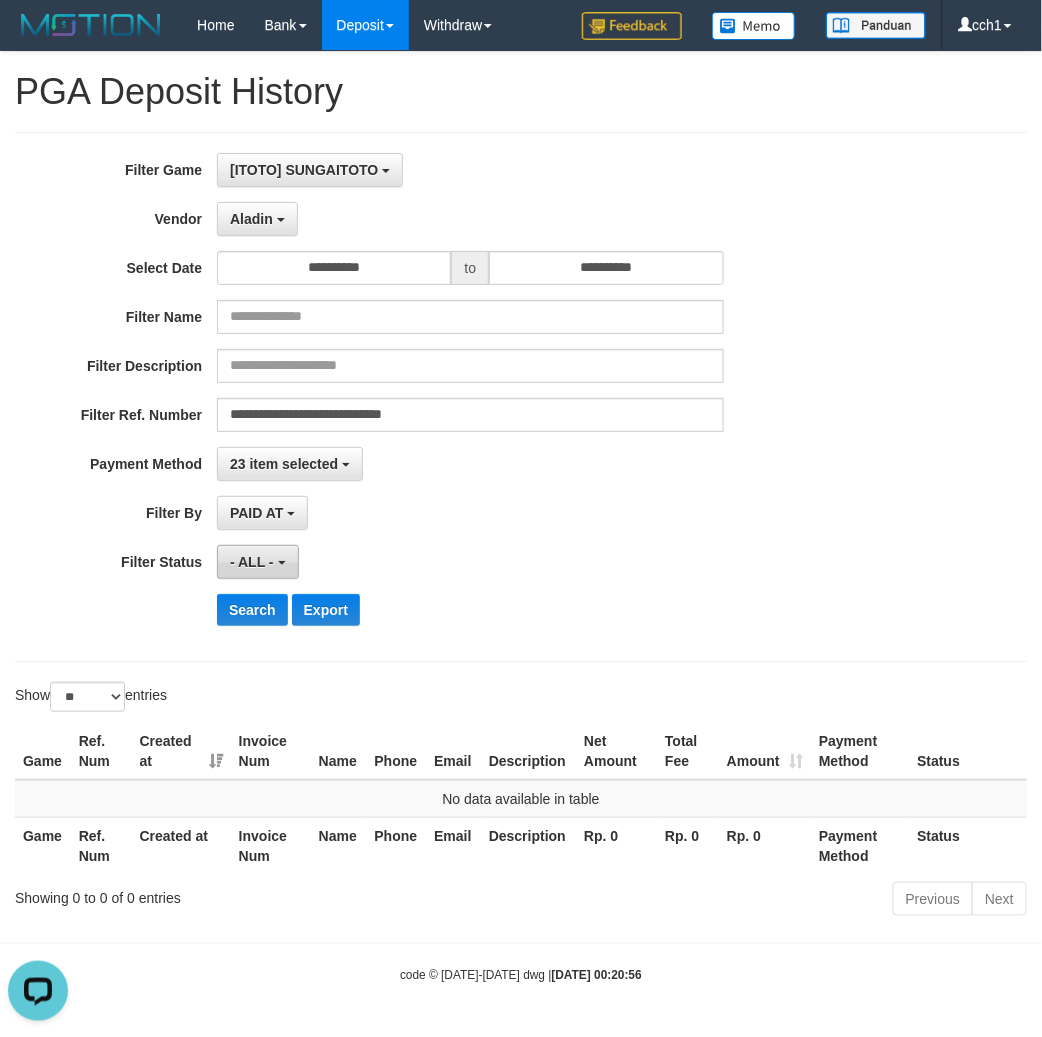 click on "- ALL -" at bounding box center (252, 562) 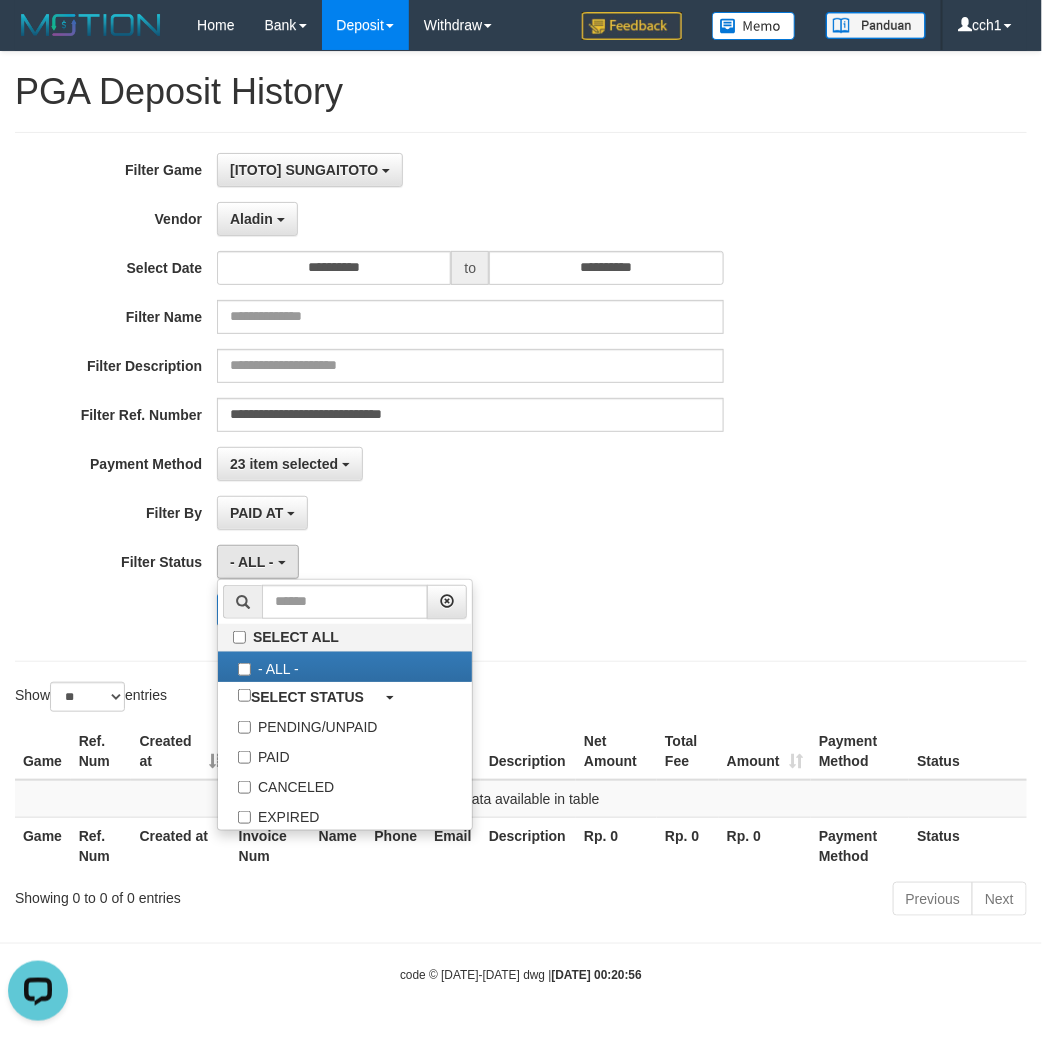 click on "PAID AT
PAID AT
CREATED AT" at bounding box center (470, 513) 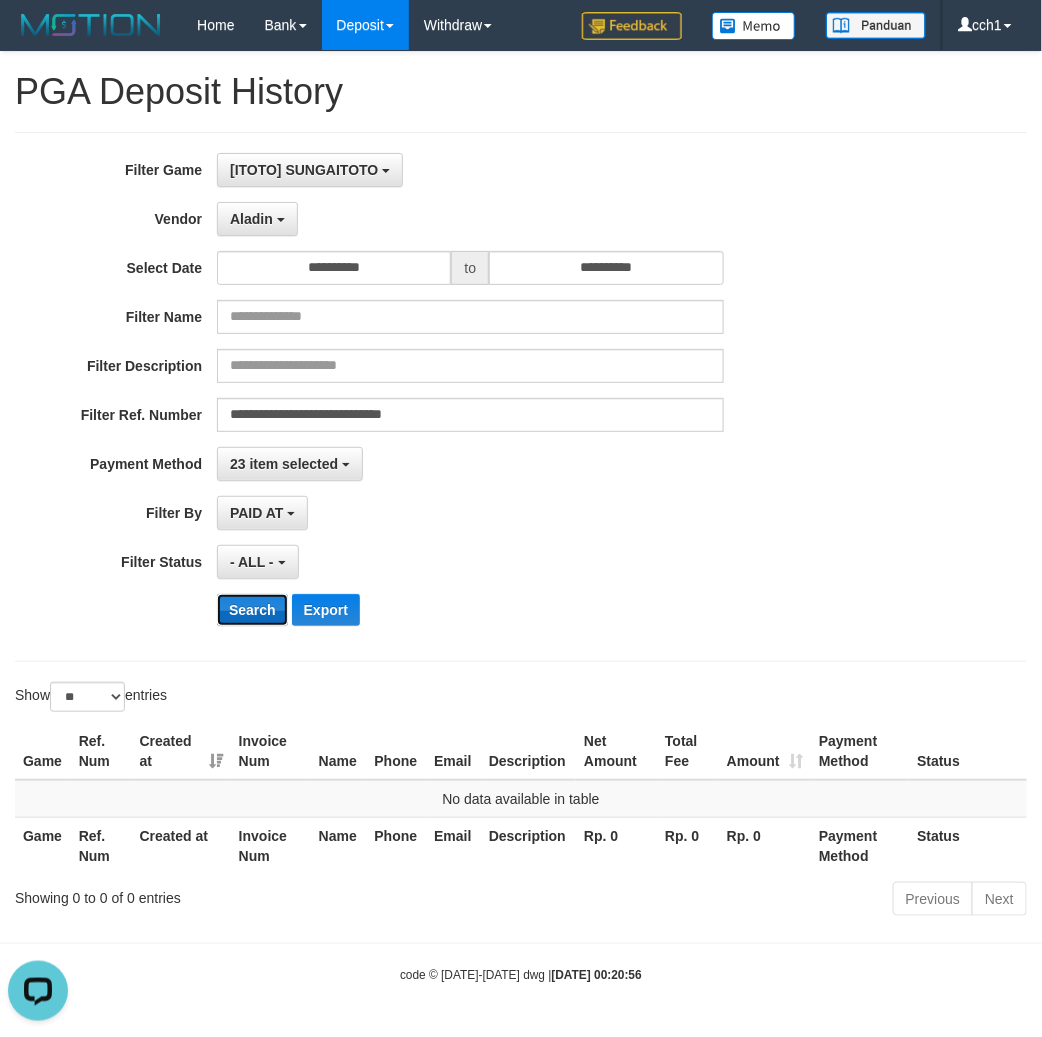 click on "Search" at bounding box center (252, 610) 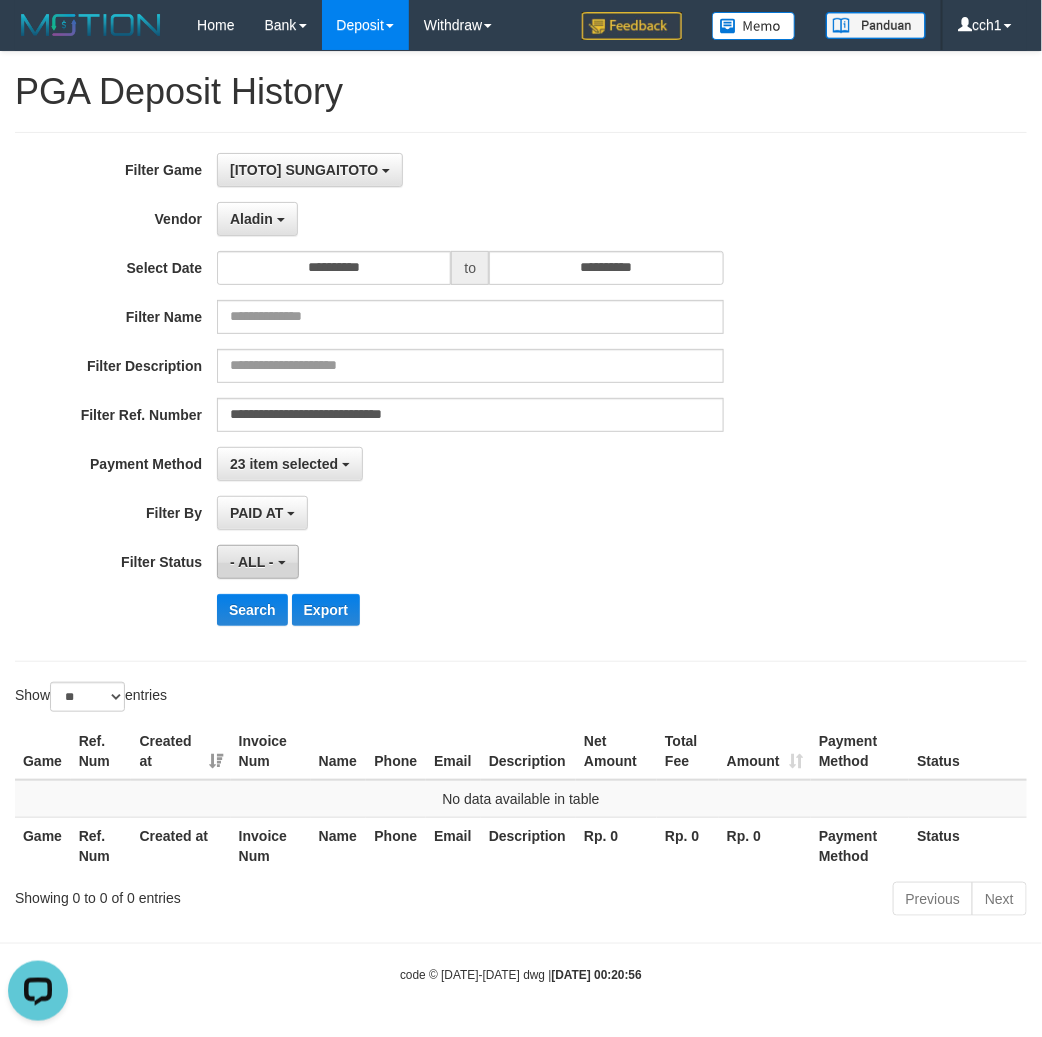 click on "- ALL -" at bounding box center [252, 562] 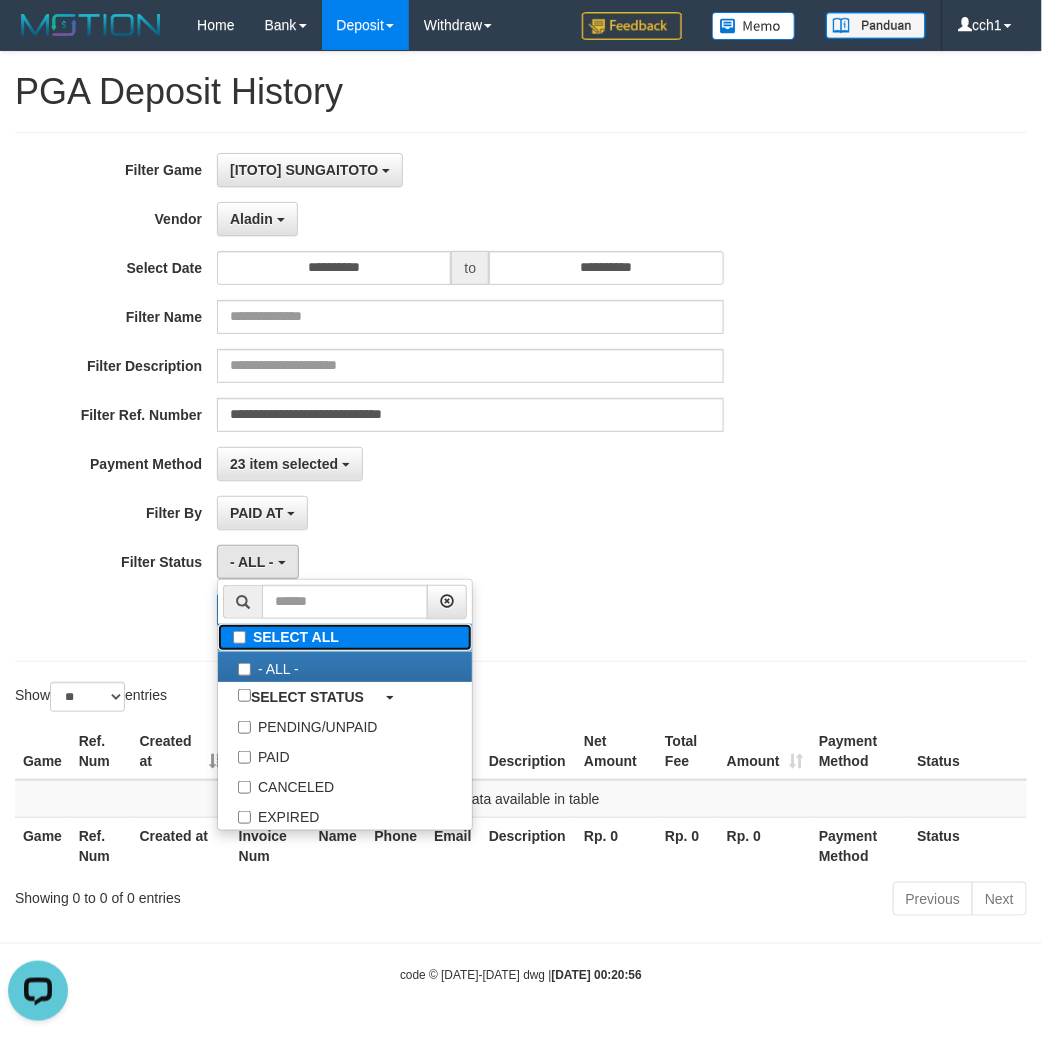 click on "SELECT ALL" at bounding box center (345, 637) 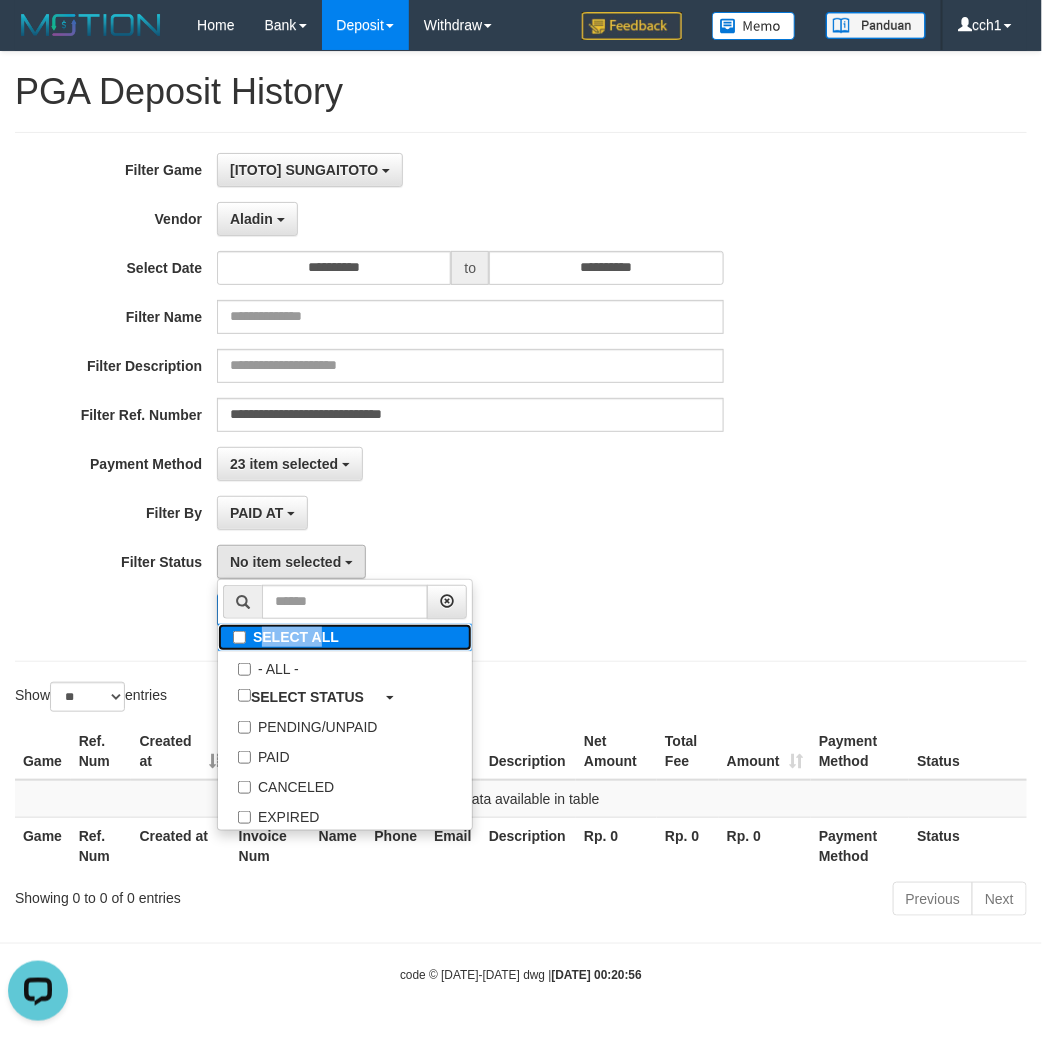 click on "SELECT ALL" at bounding box center [345, 637] 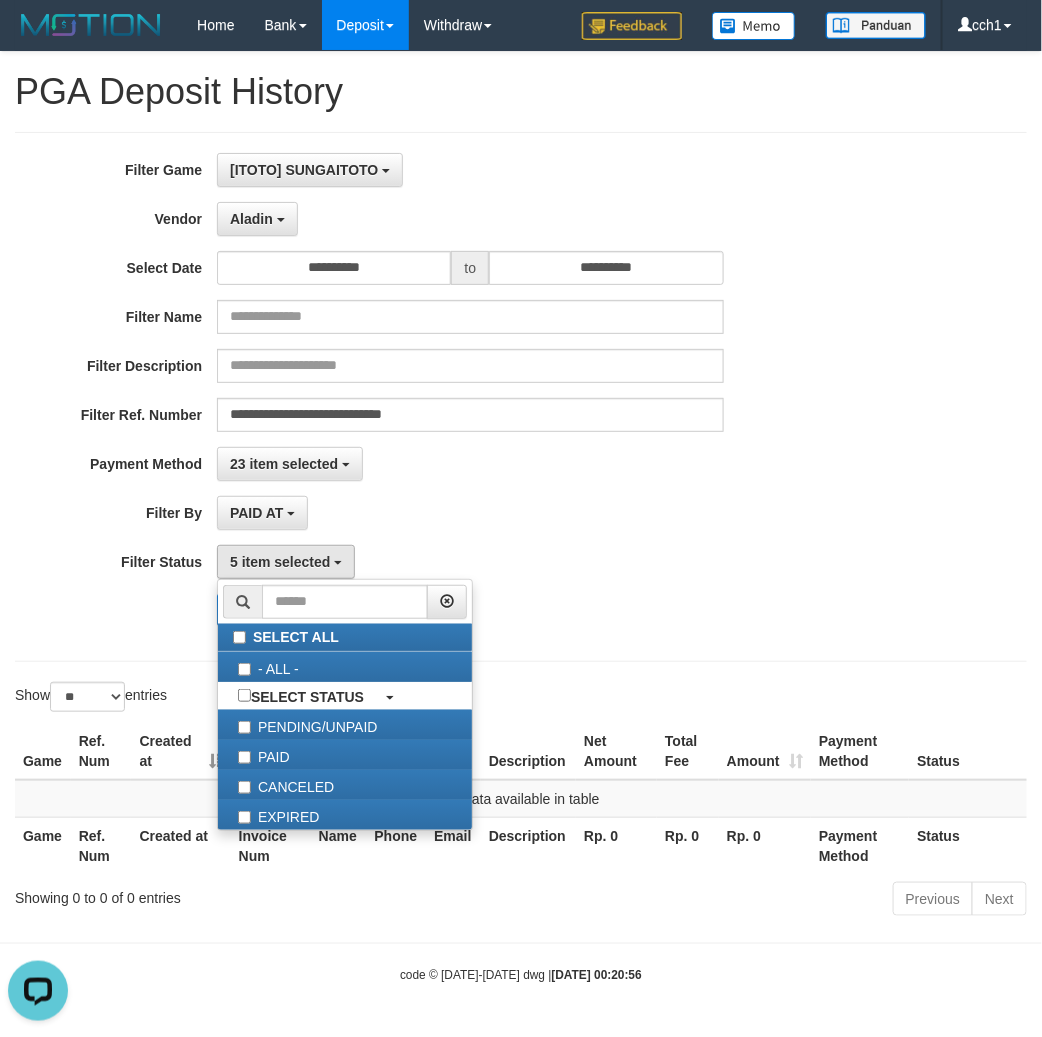 click on "**********" at bounding box center (434, 397) 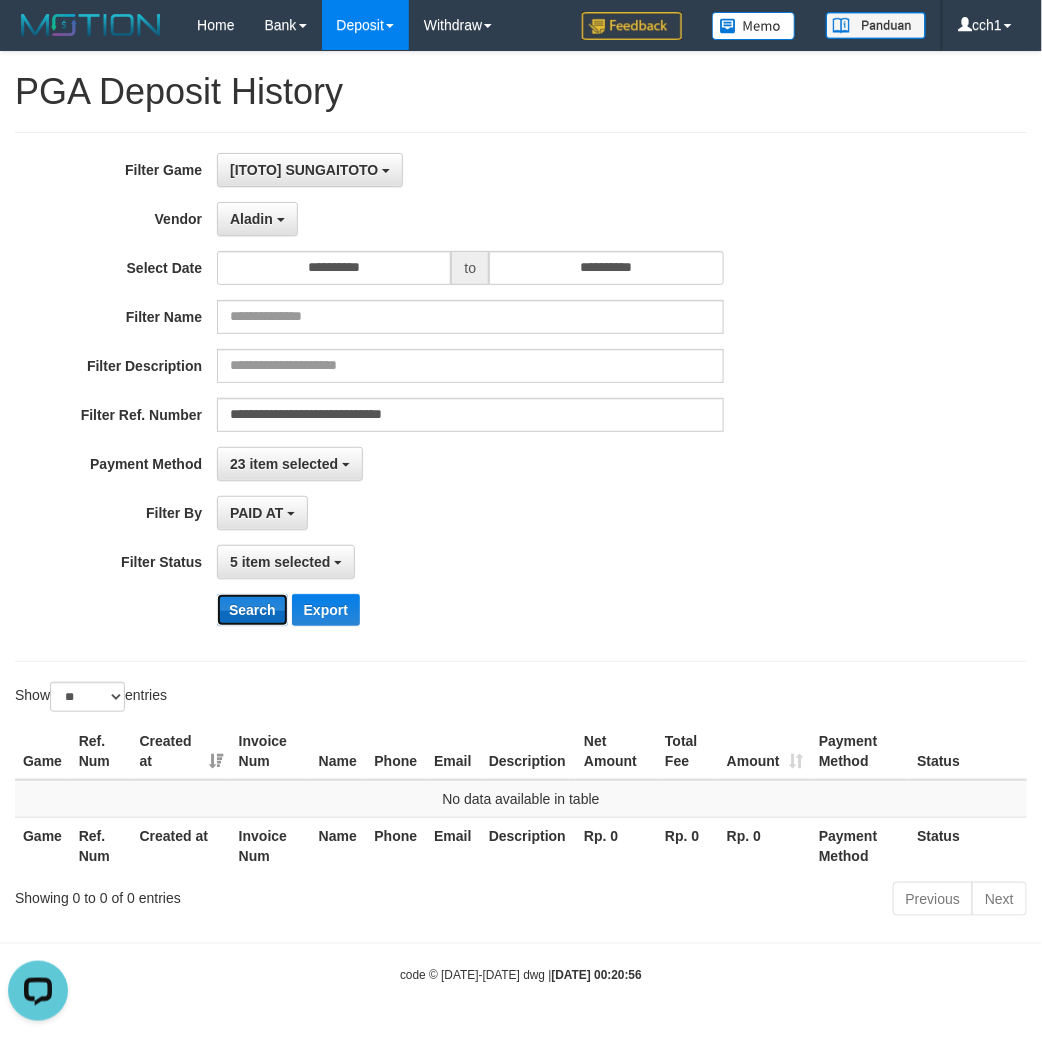 click on "Search" at bounding box center [252, 610] 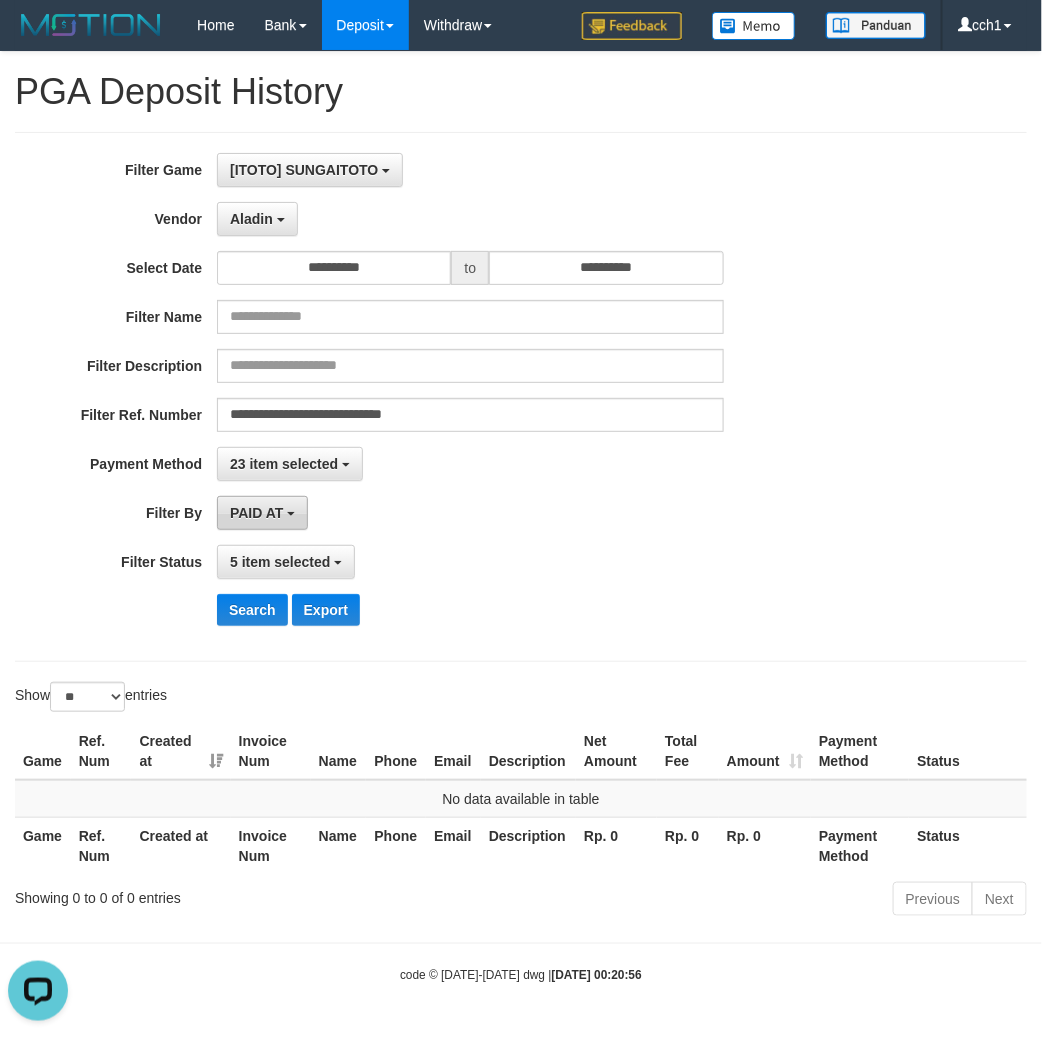 click on "PAID AT" at bounding box center (262, 513) 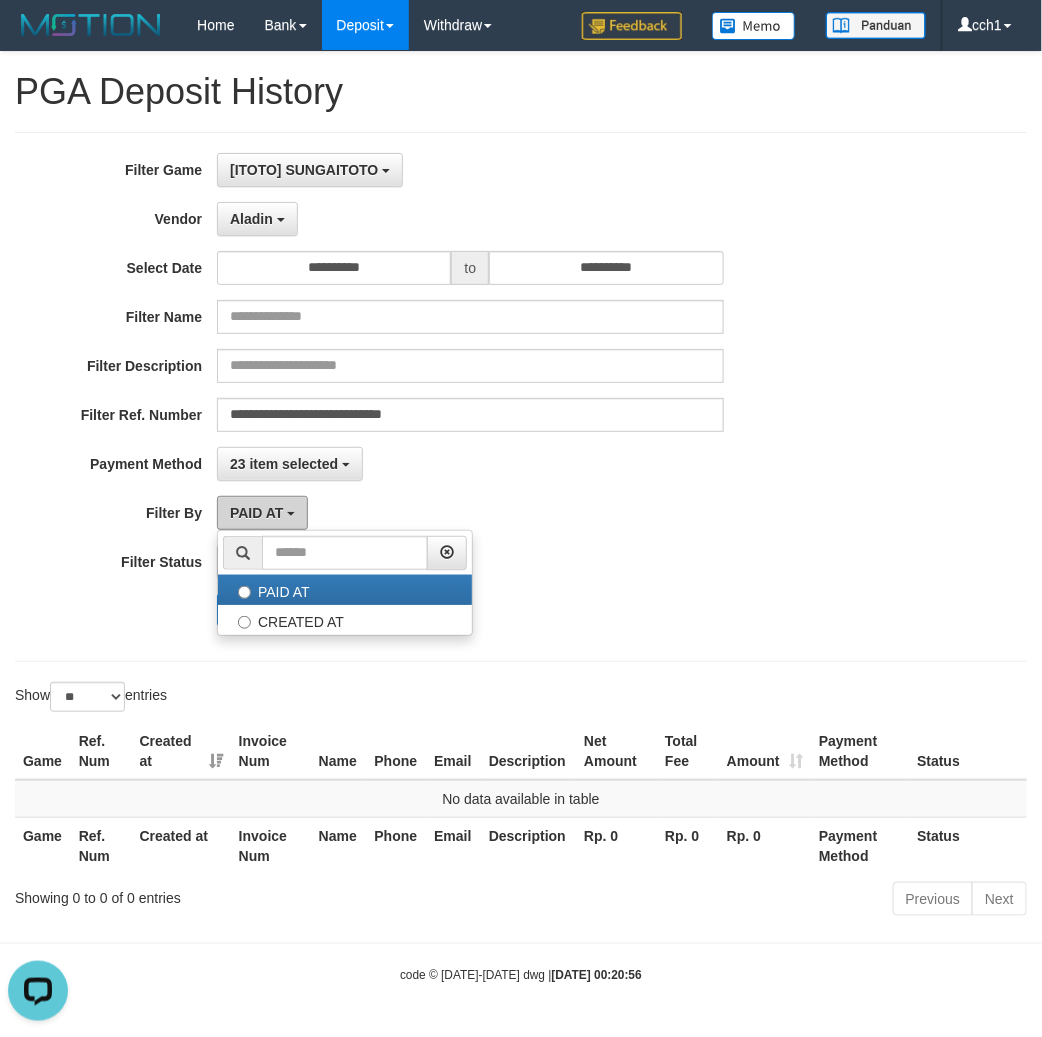 click on "PAID AT" at bounding box center (262, 513) 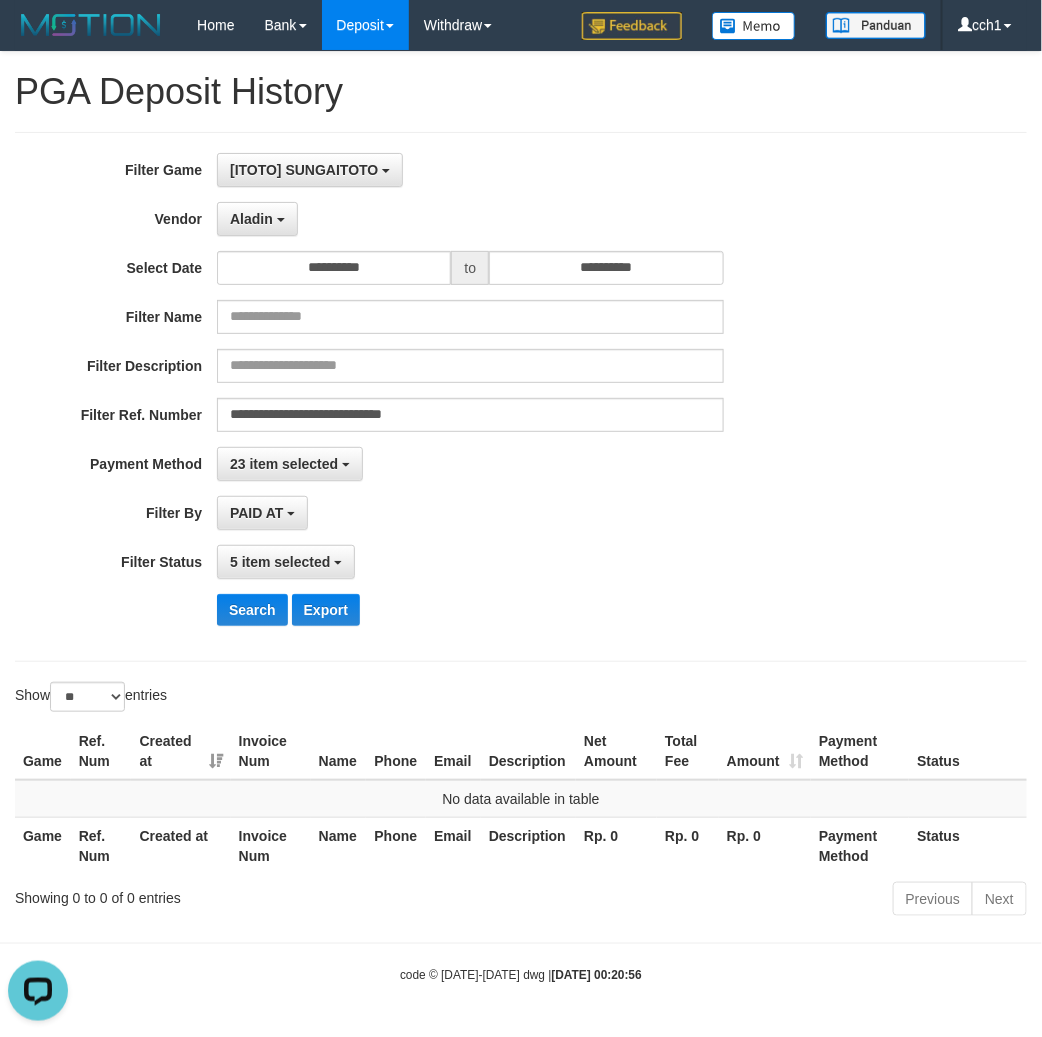 click on "PAID AT
PAID AT
CREATED AT" at bounding box center (470, 513) 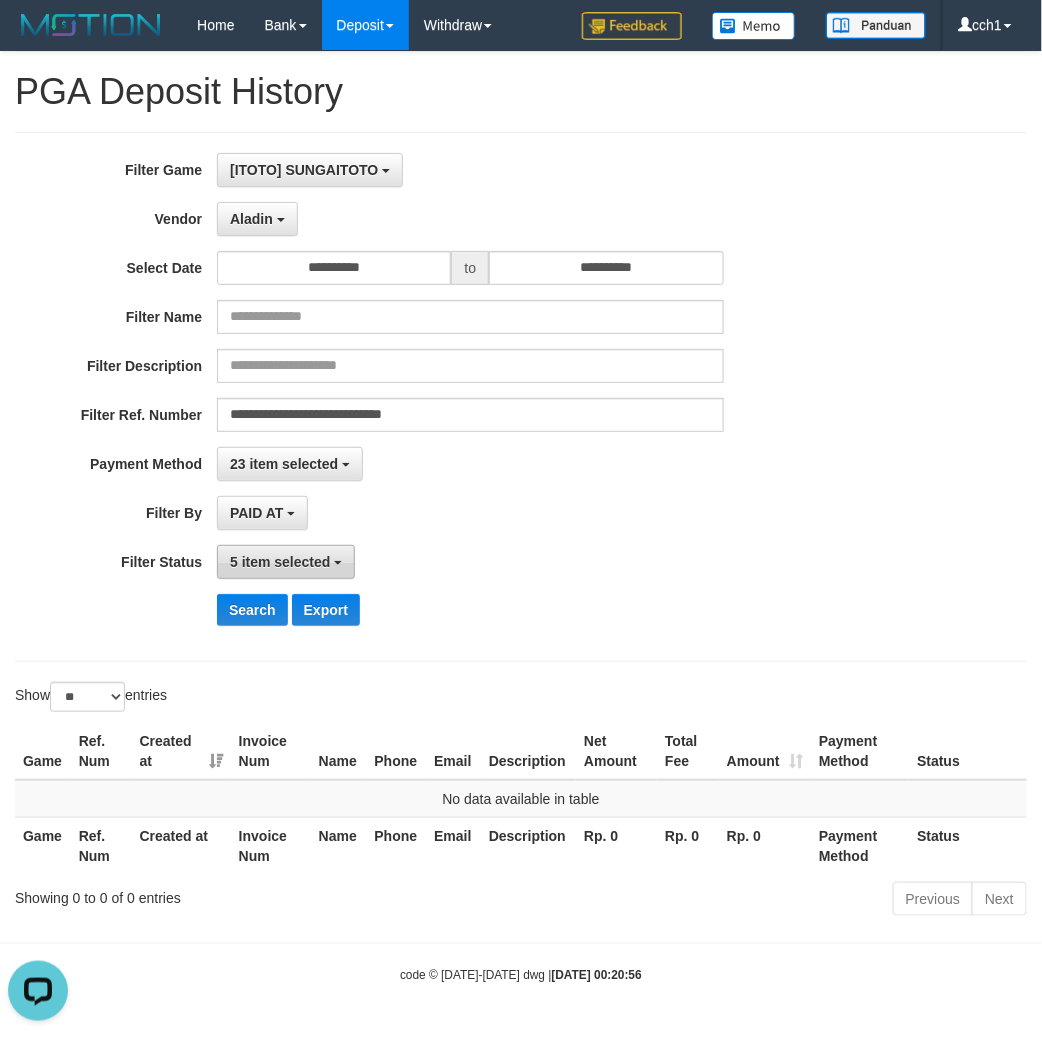 click on "5 item selected" at bounding box center [280, 562] 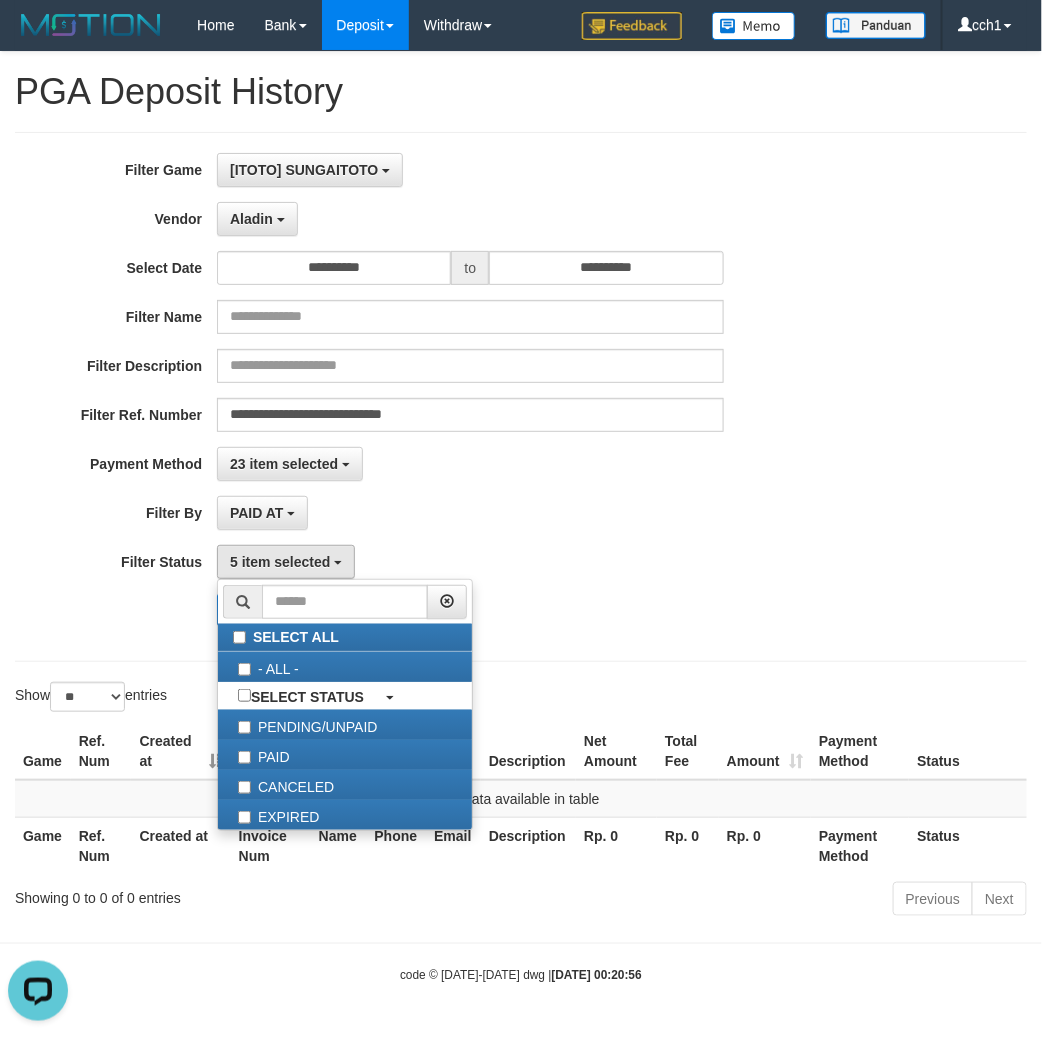 click on "**********" at bounding box center (434, 397) 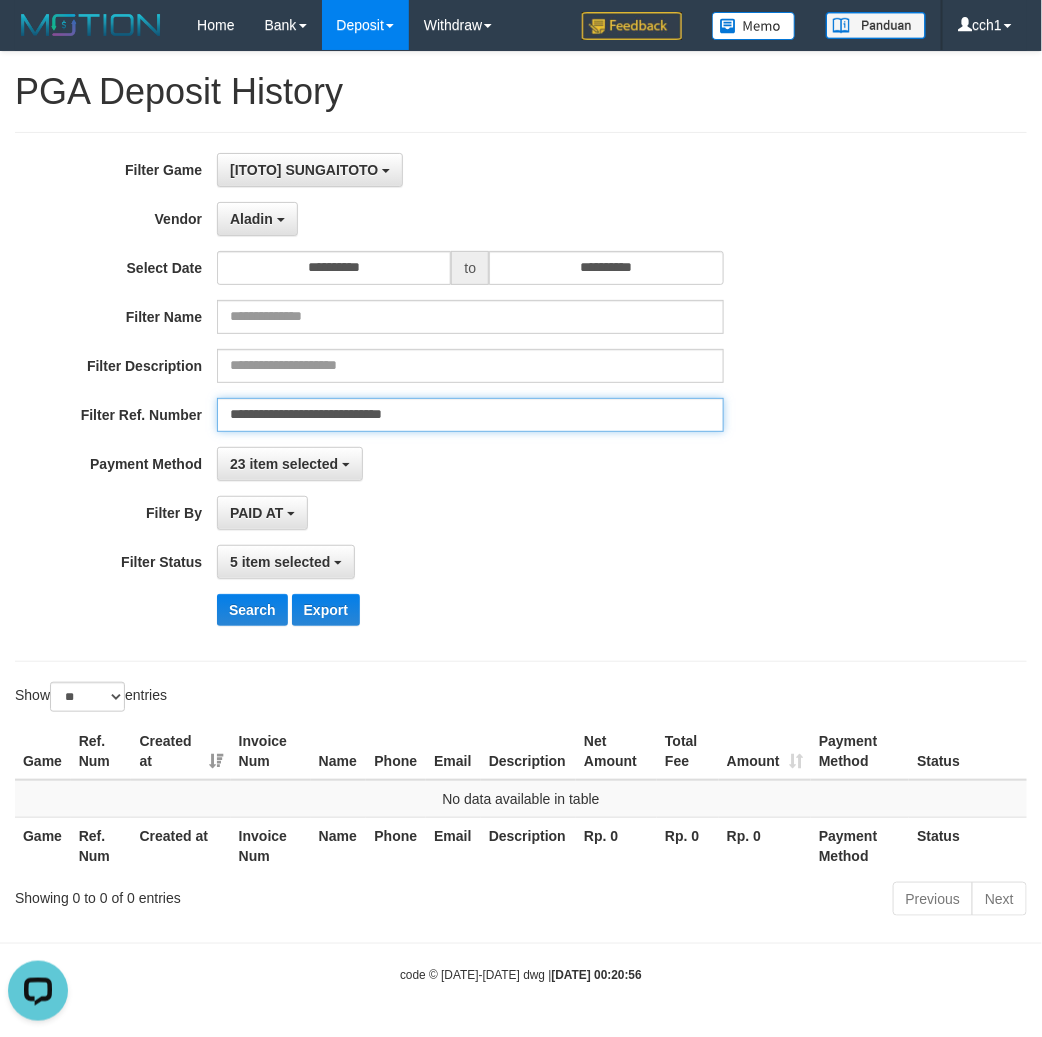 click on "**********" at bounding box center (470, 415) 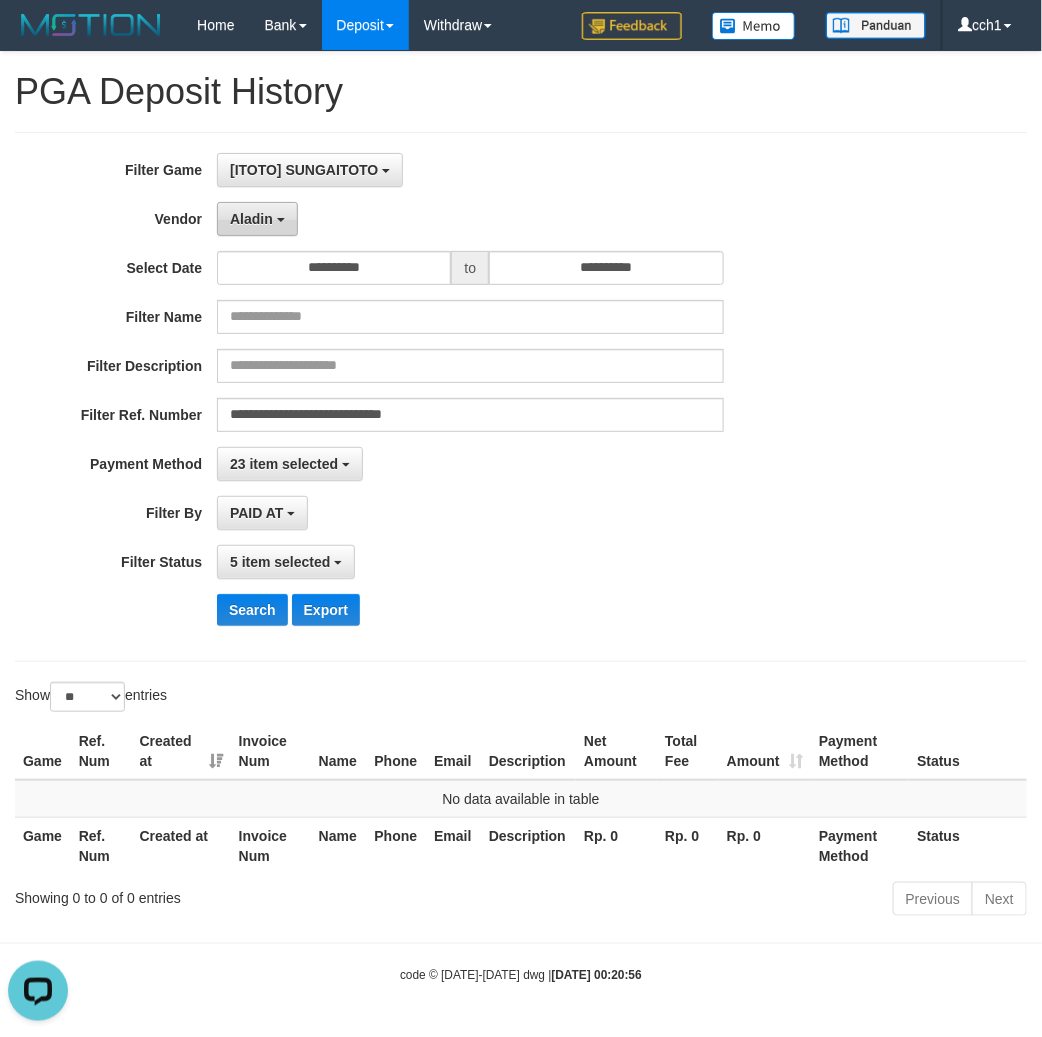 click on "Aladin" at bounding box center [257, 219] 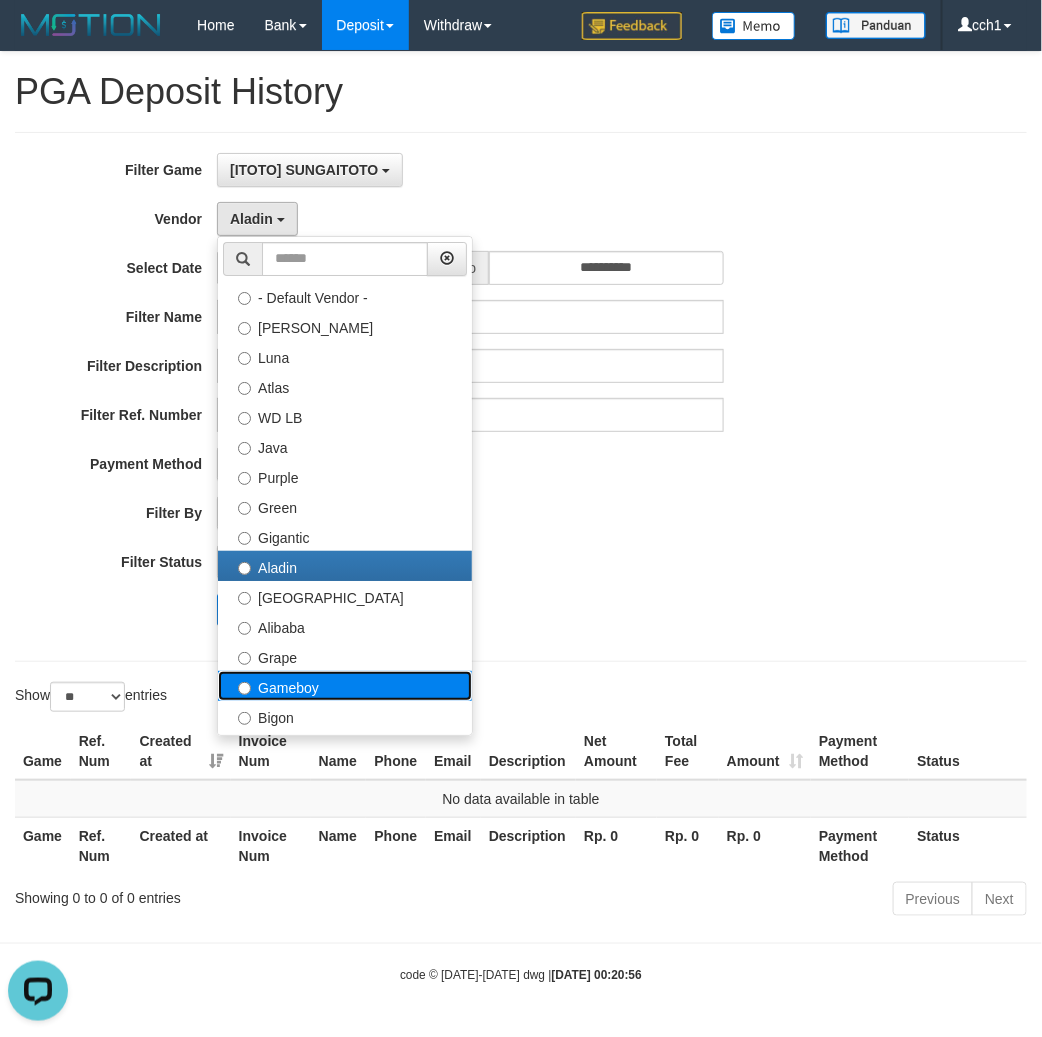 click on "Gameboy" at bounding box center (345, 686) 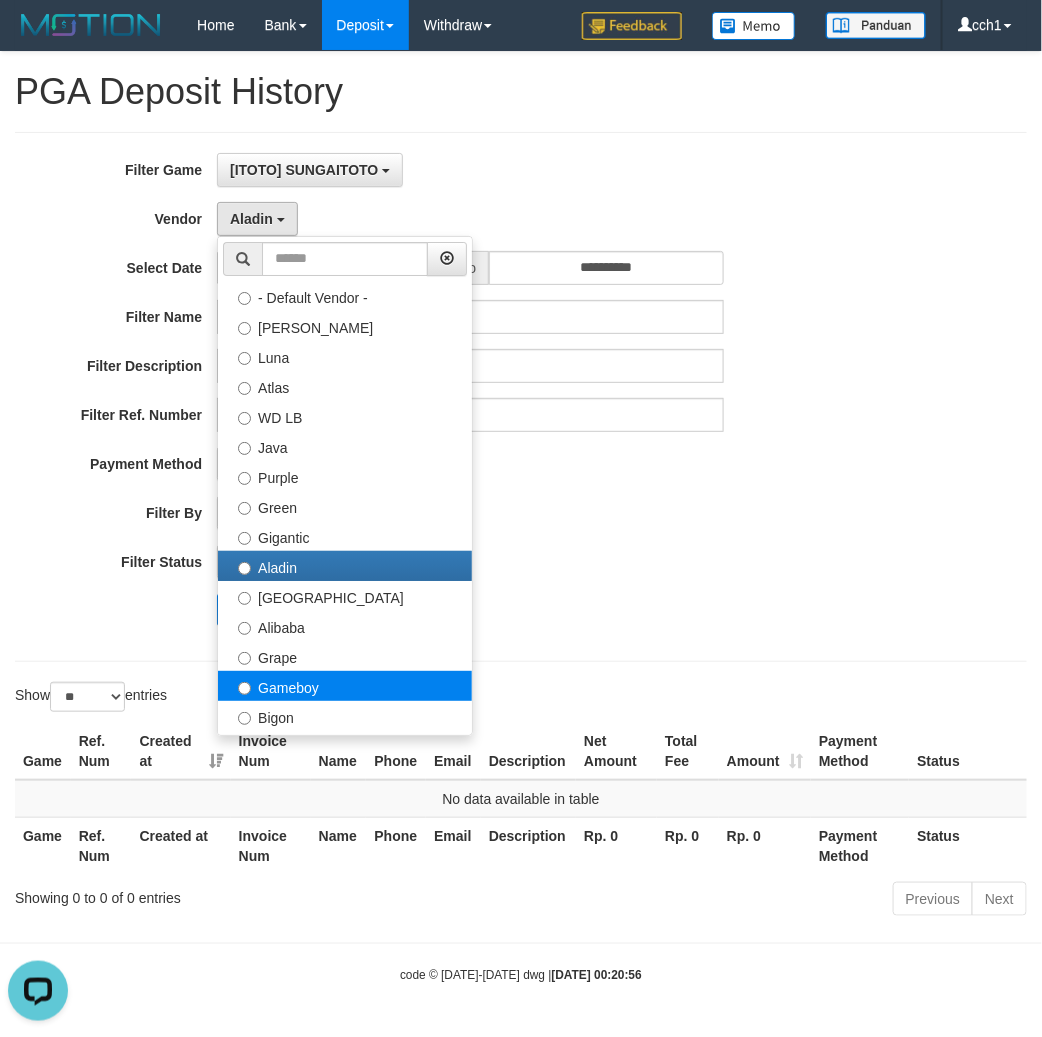 select on "**********" 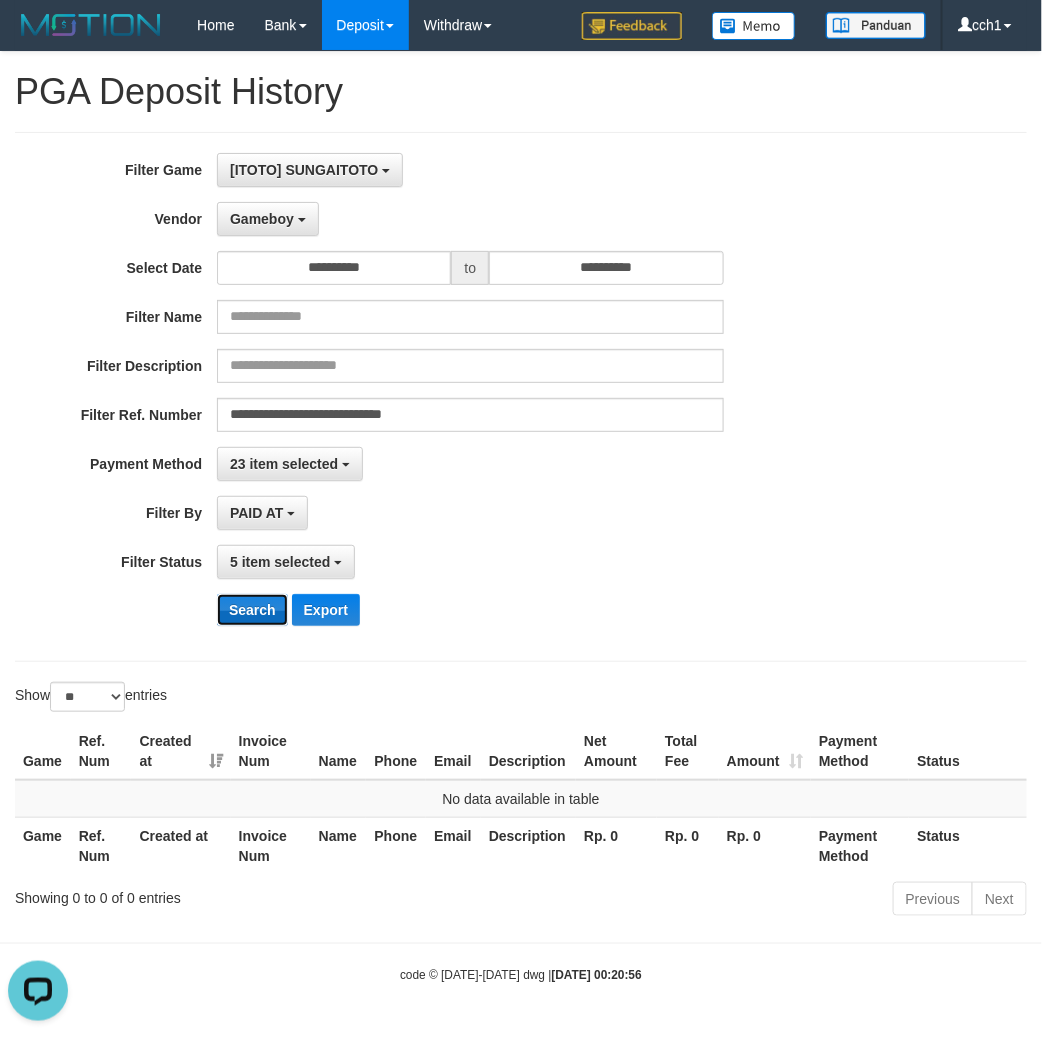 click on "Search" at bounding box center [252, 610] 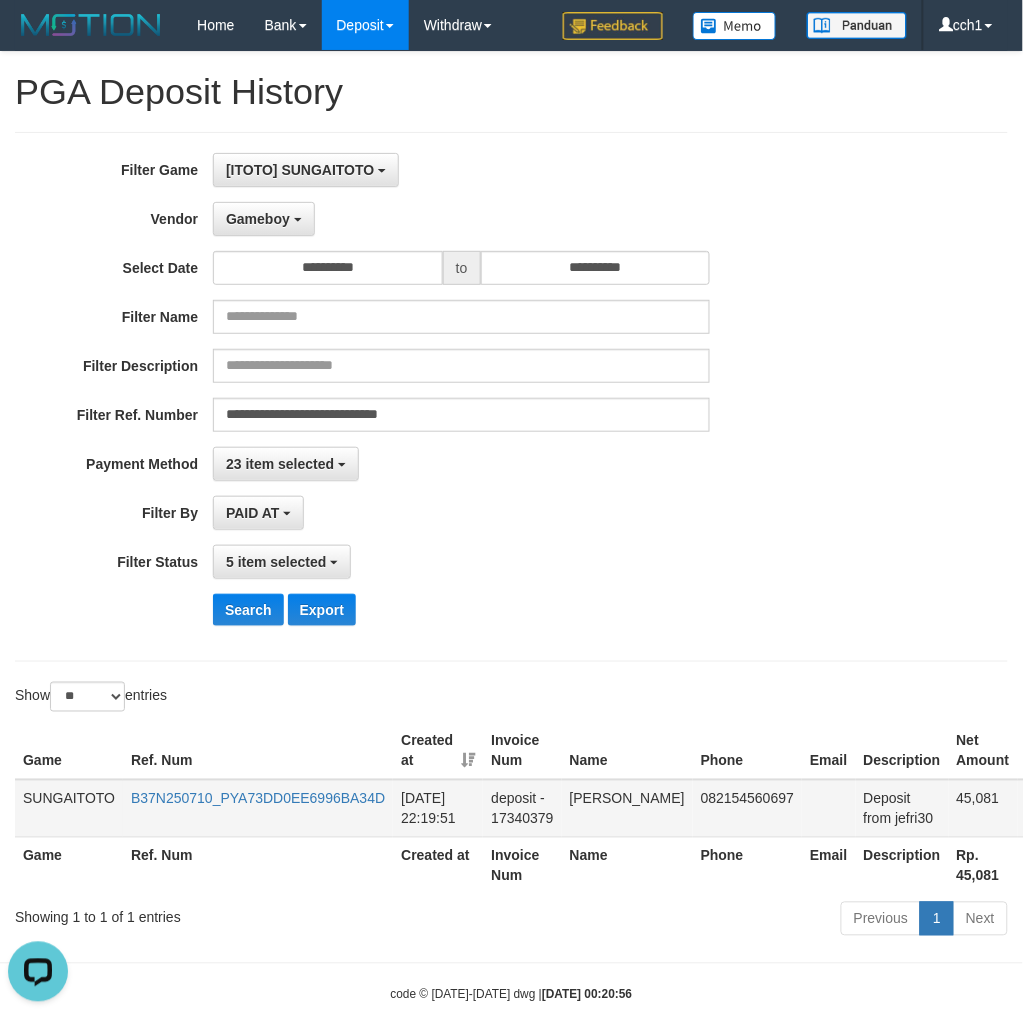 click on "082154560697" at bounding box center [747, 809] 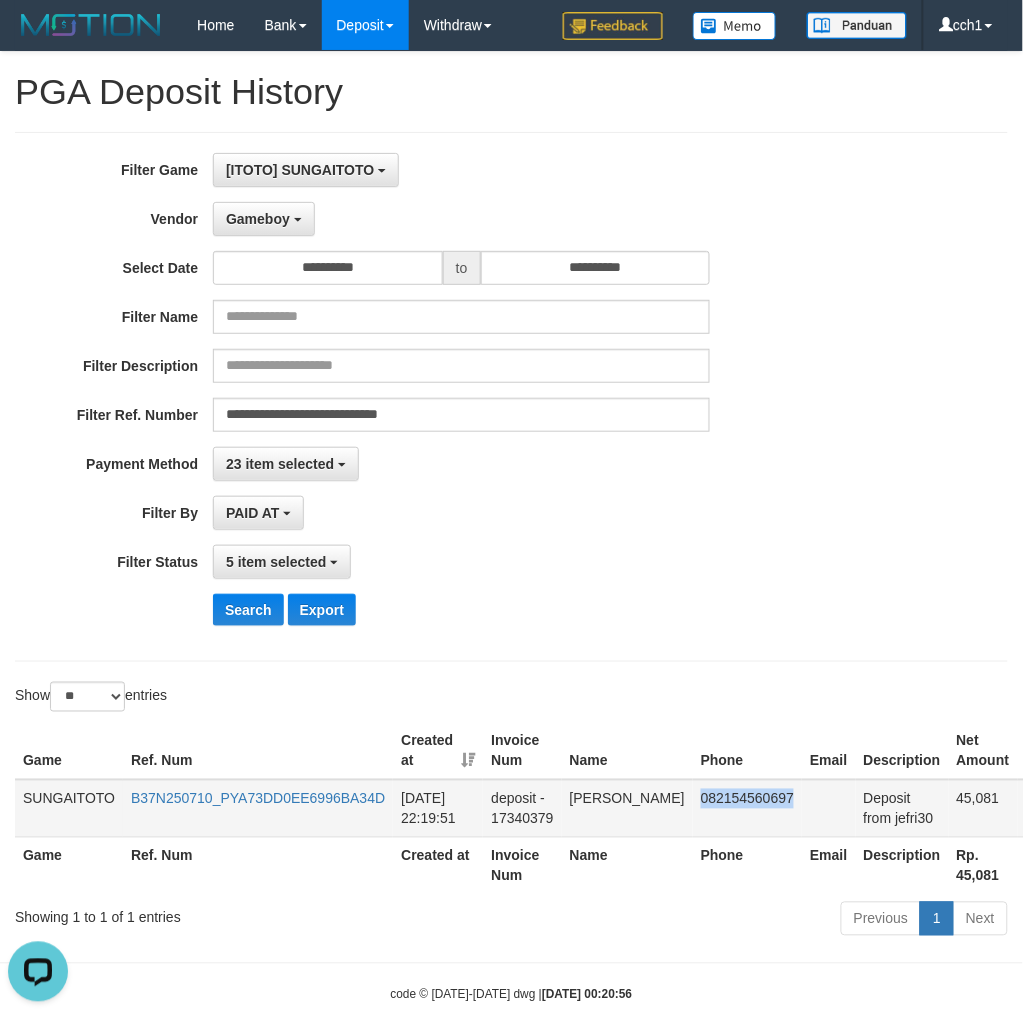 click on "082154560697" at bounding box center (747, 809) 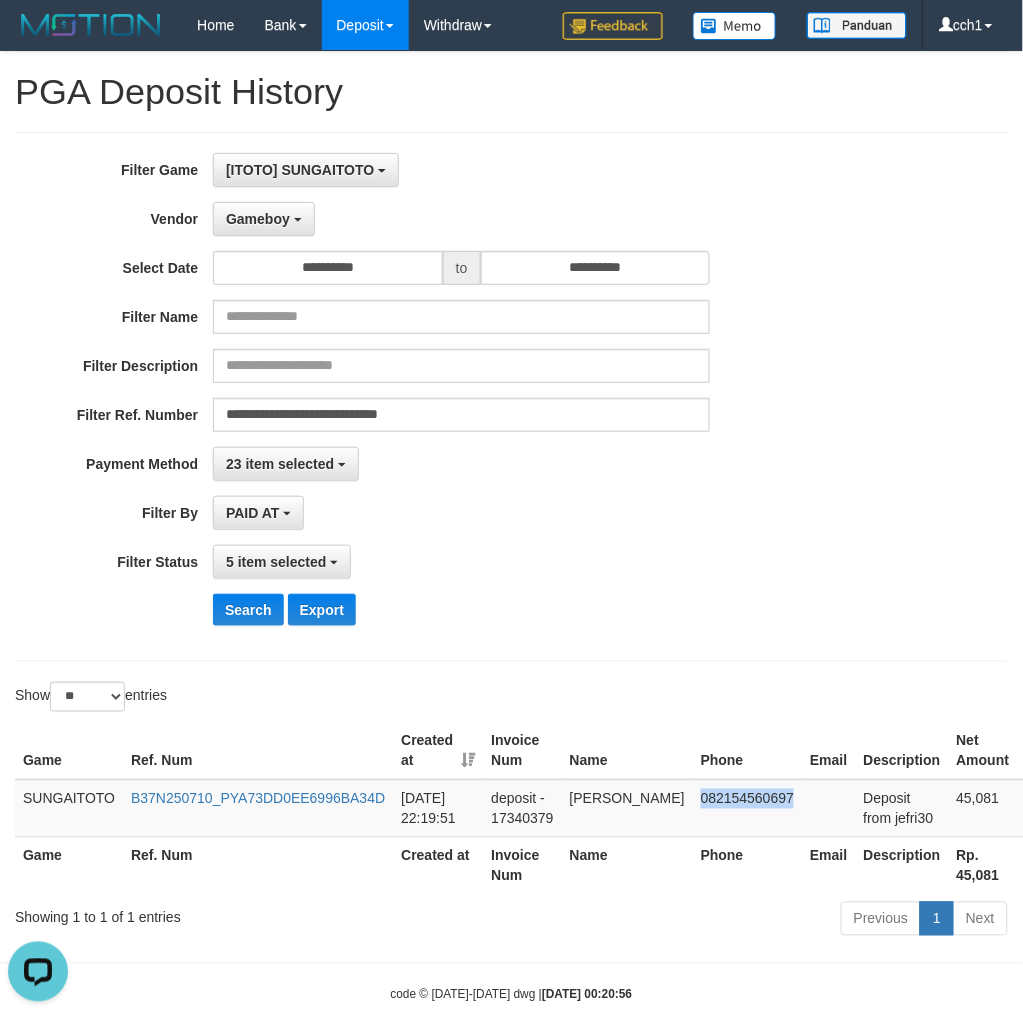 copy on "082154560697" 